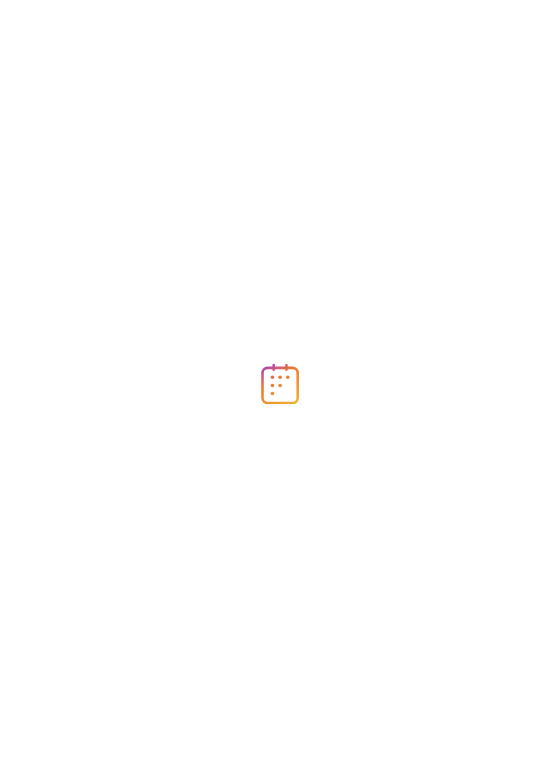 scroll, scrollTop: 0, scrollLeft: 0, axis: both 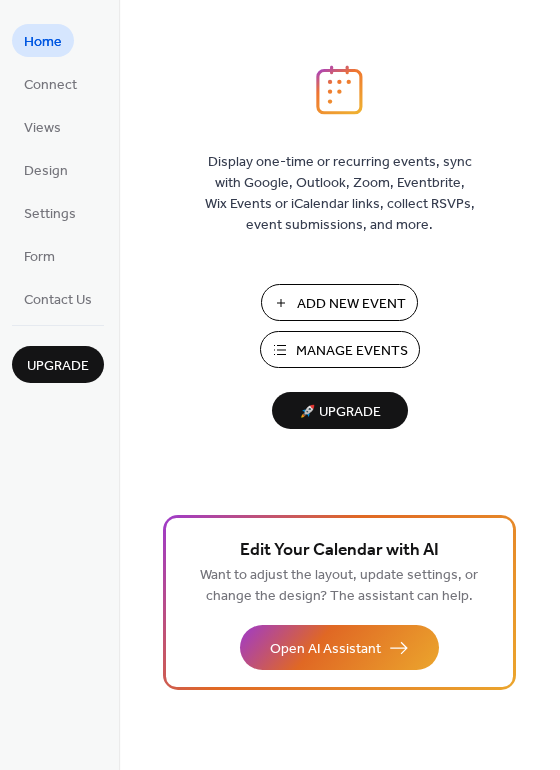 click on "Manage Events" at bounding box center [352, 351] 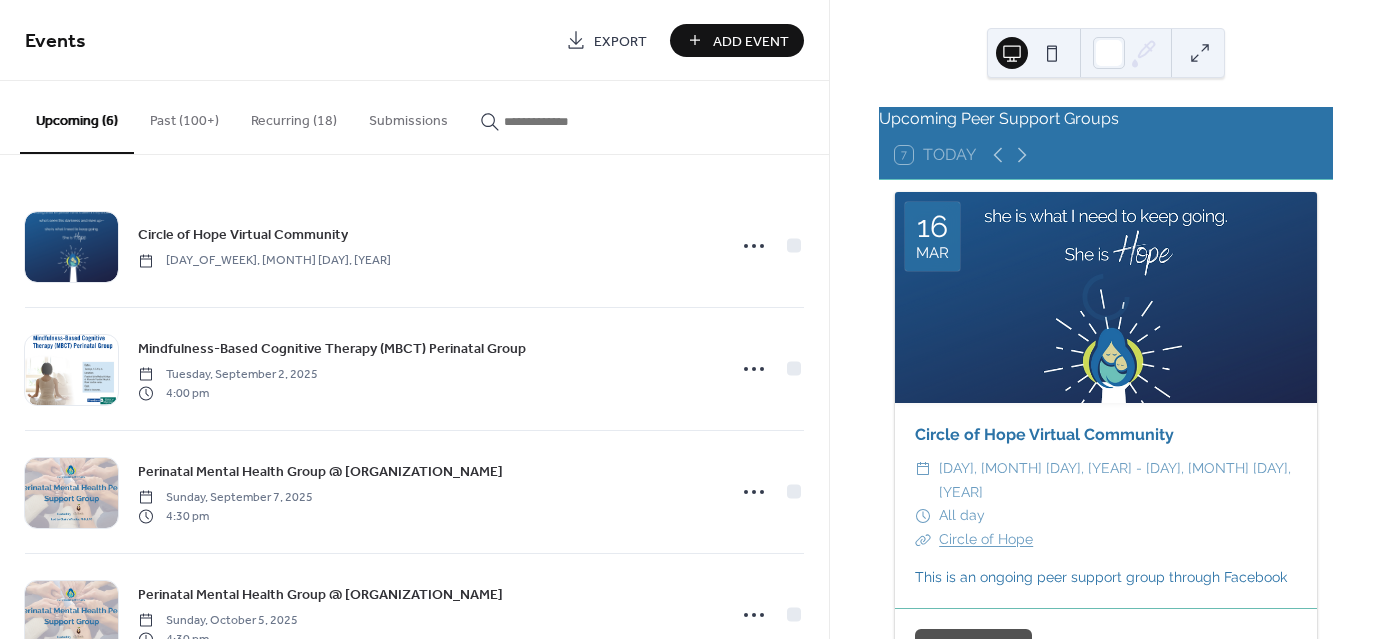 scroll, scrollTop: 0, scrollLeft: 0, axis: both 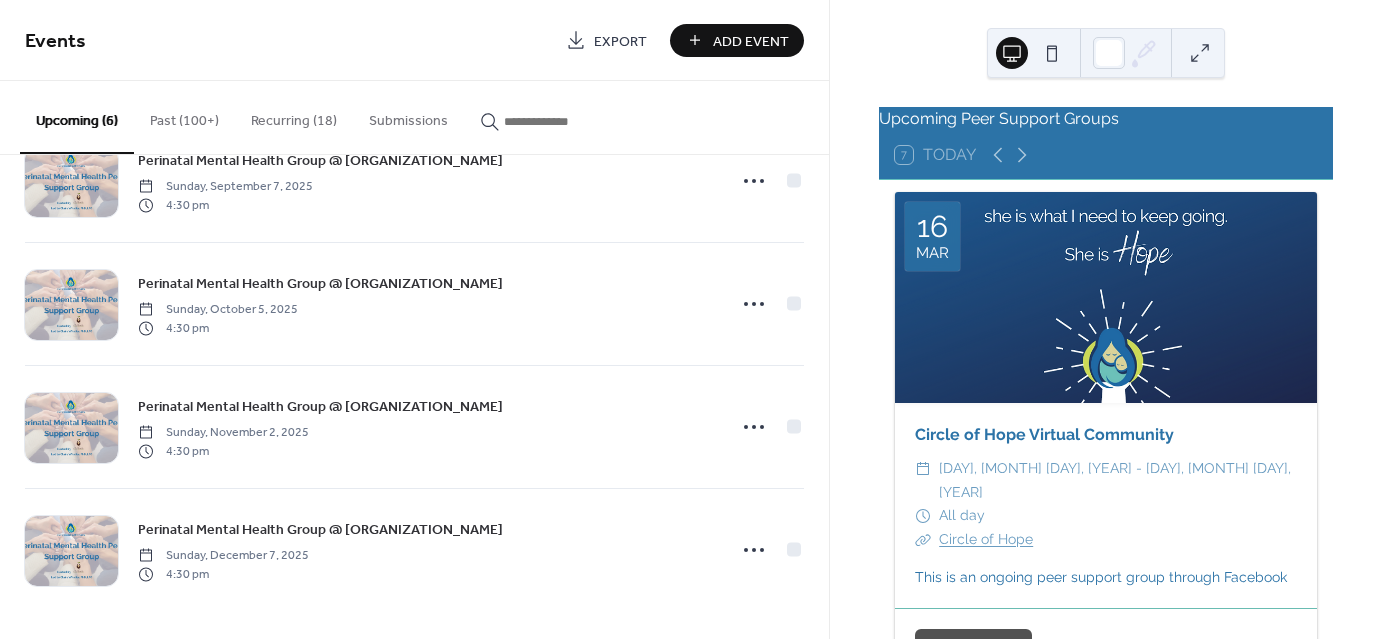 click on "Recurring (18)" at bounding box center (294, 116) 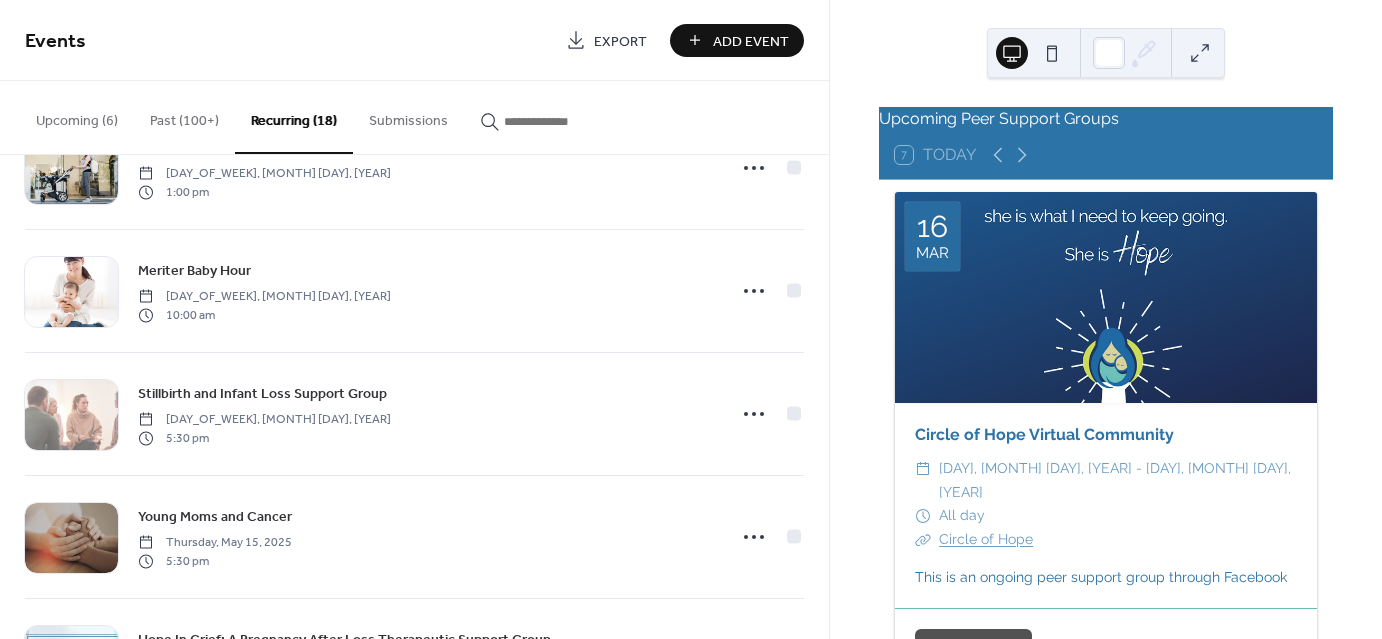 scroll, scrollTop: 1600, scrollLeft: 0, axis: vertical 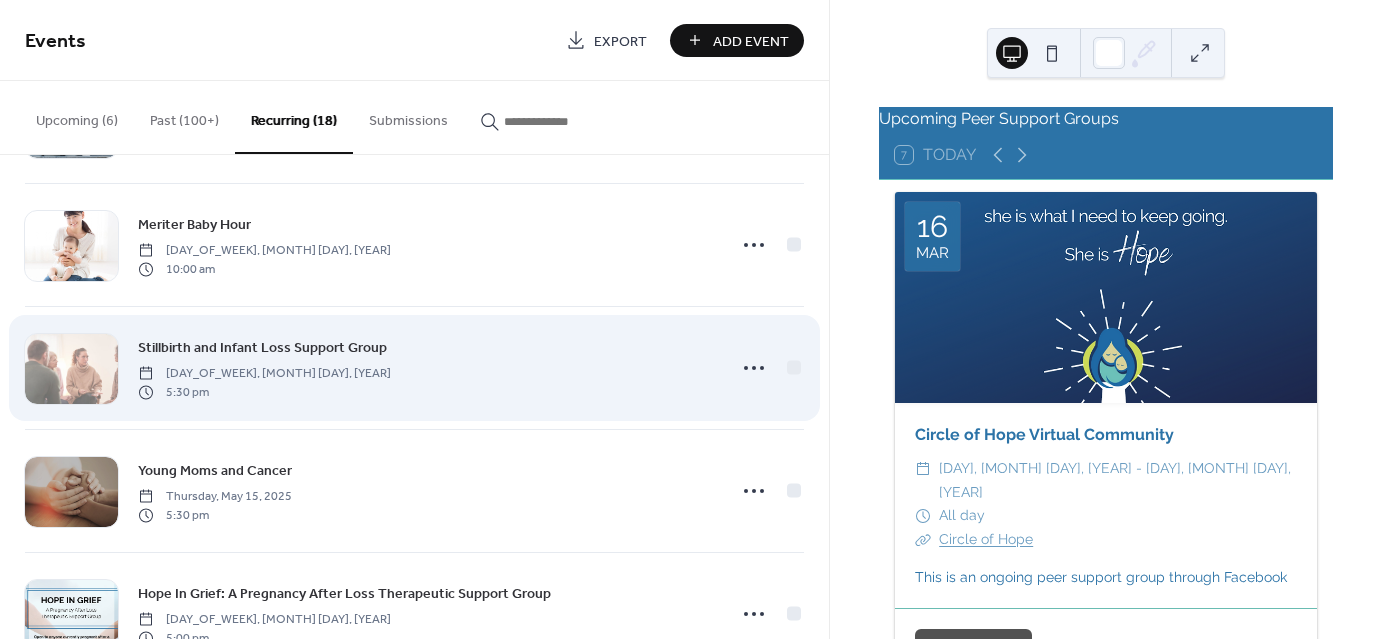 click on "Stillbirth and Infant Loss Support Group" at bounding box center (262, 348) 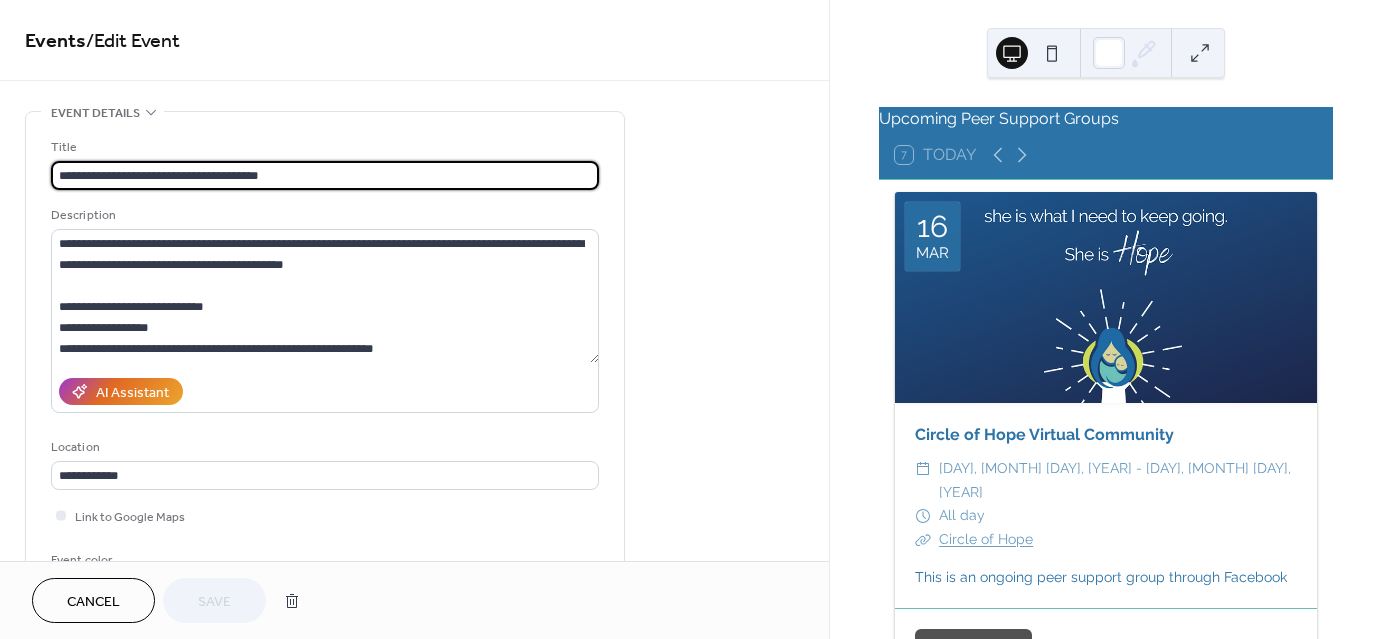 type on "**********" 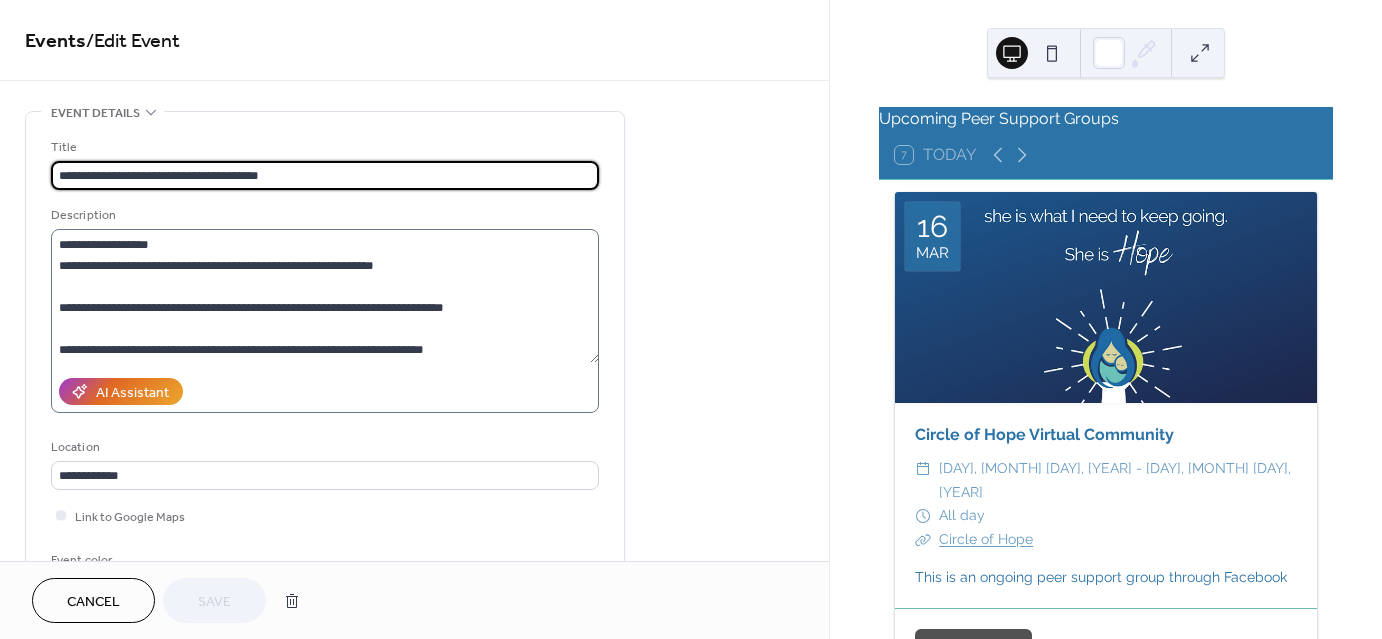 scroll, scrollTop: 84, scrollLeft: 0, axis: vertical 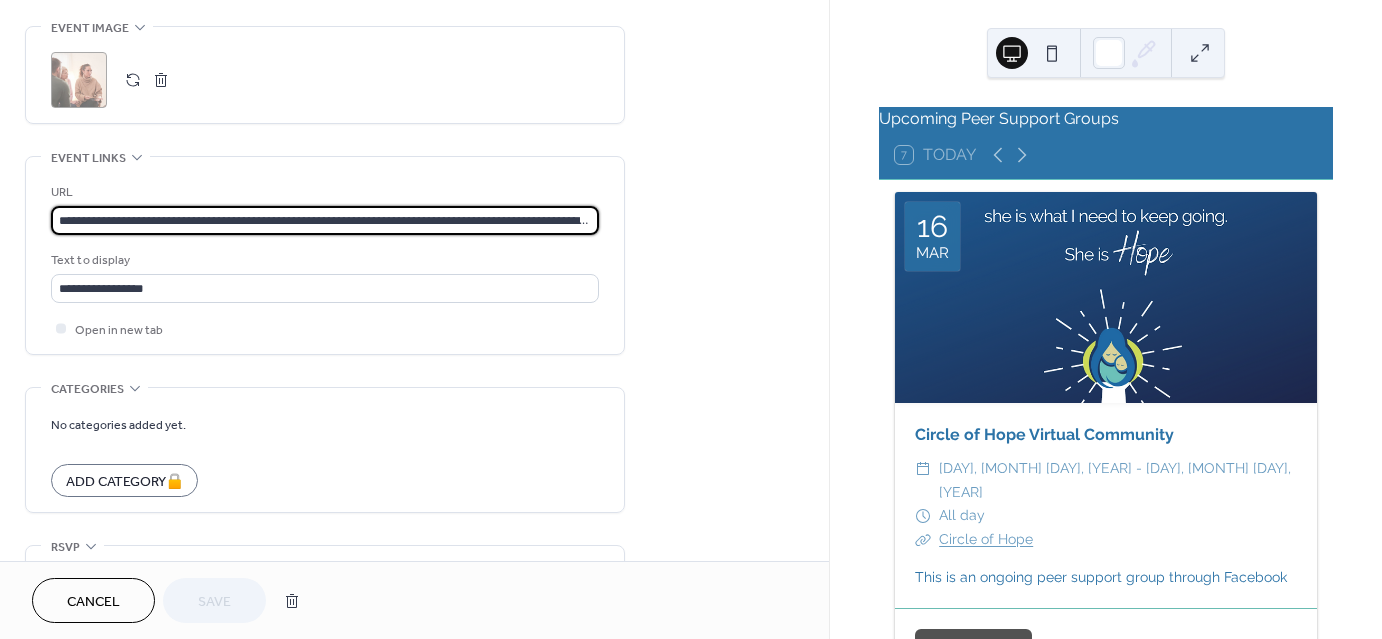 click on "**********" at bounding box center [325, 220] 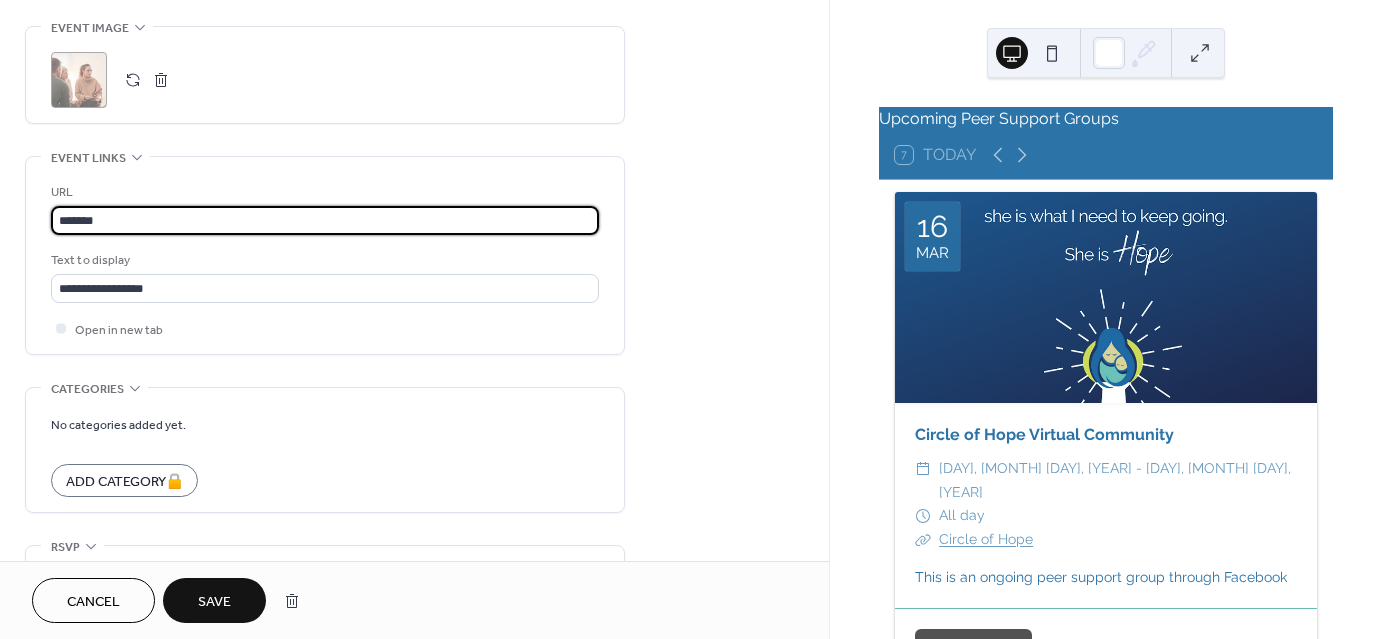 type on "**********" 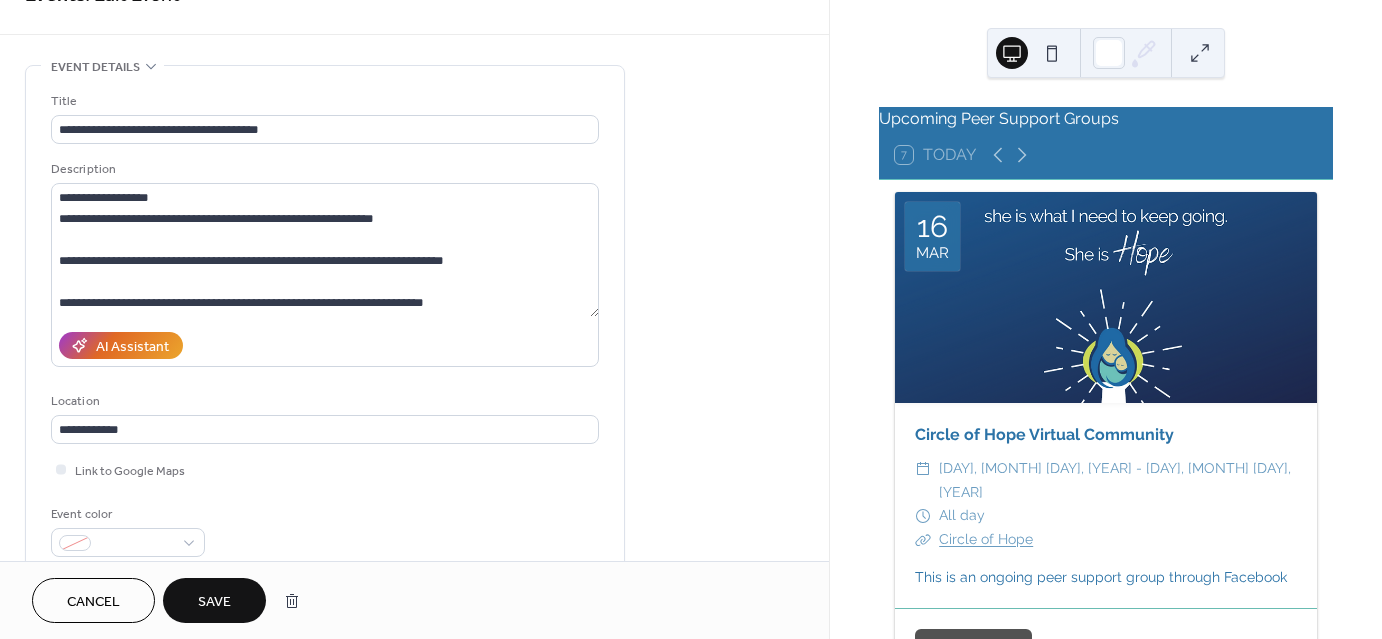scroll, scrollTop: 9, scrollLeft: 0, axis: vertical 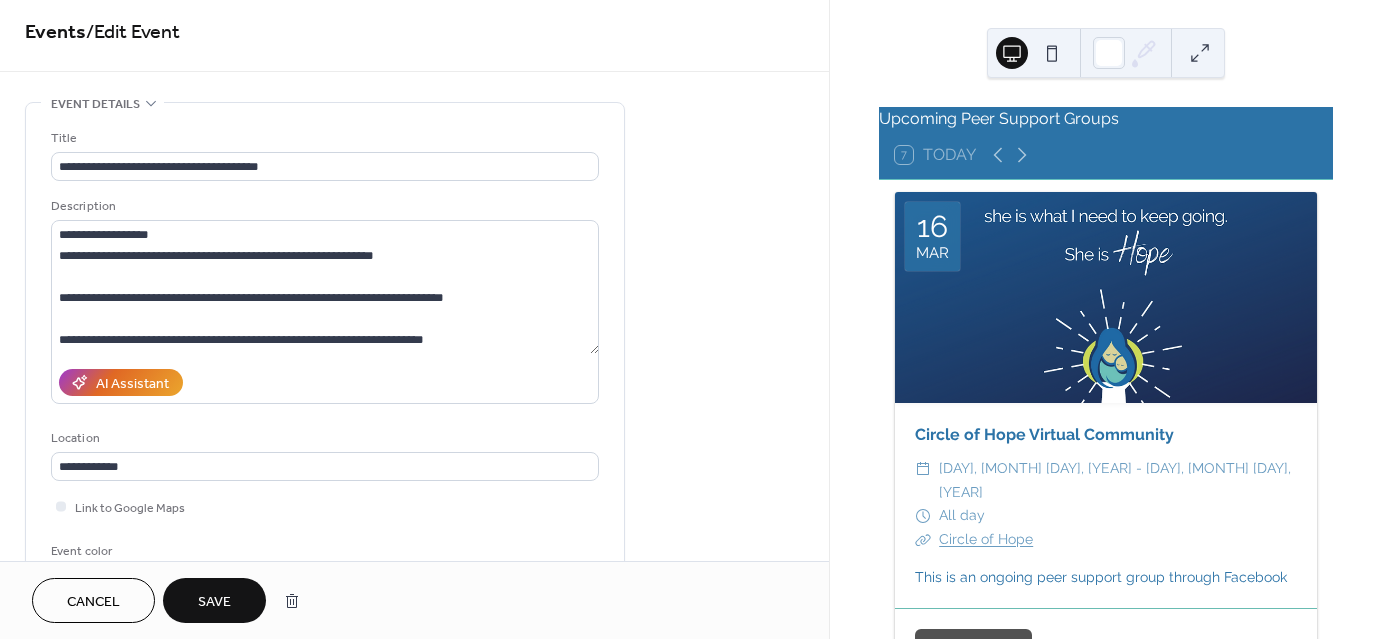 click on "Save" at bounding box center (214, 600) 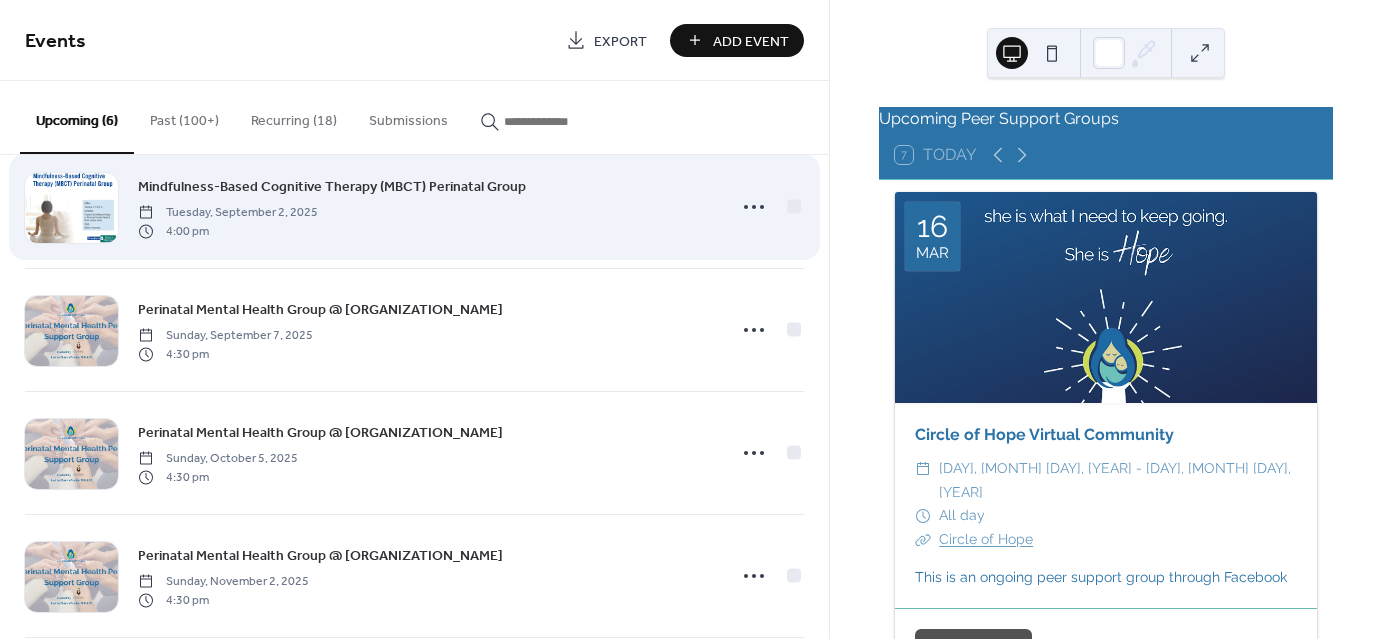 scroll, scrollTop: 0, scrollLeft: 0, axis: both 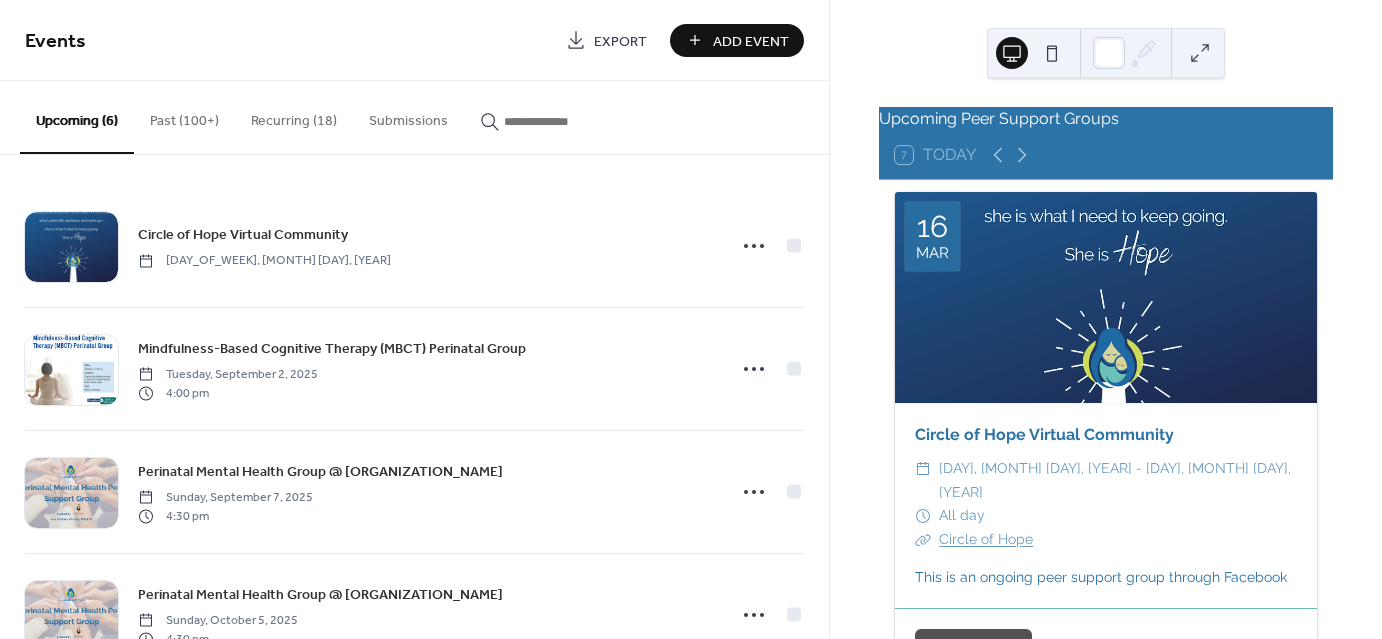 click on "Recurring (18)" at bounding box center (294, 116) 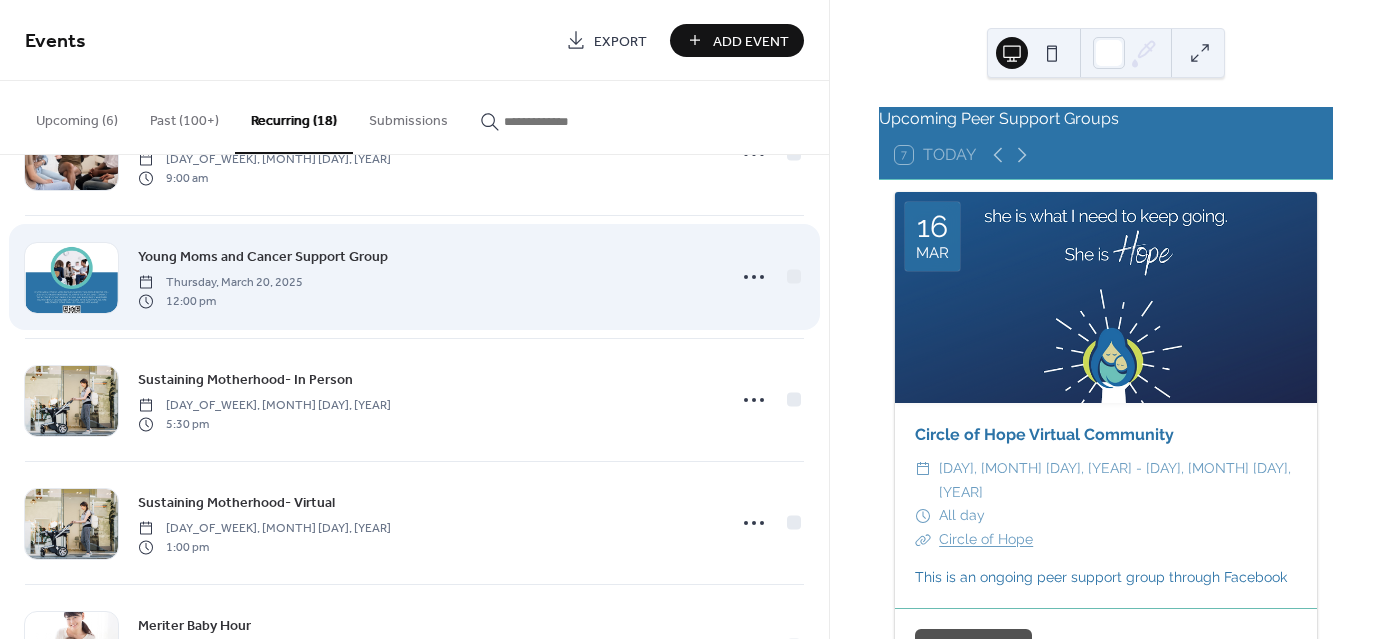 scroll, scrollTop: 1200, scrollLeft: 0, axis: vertical 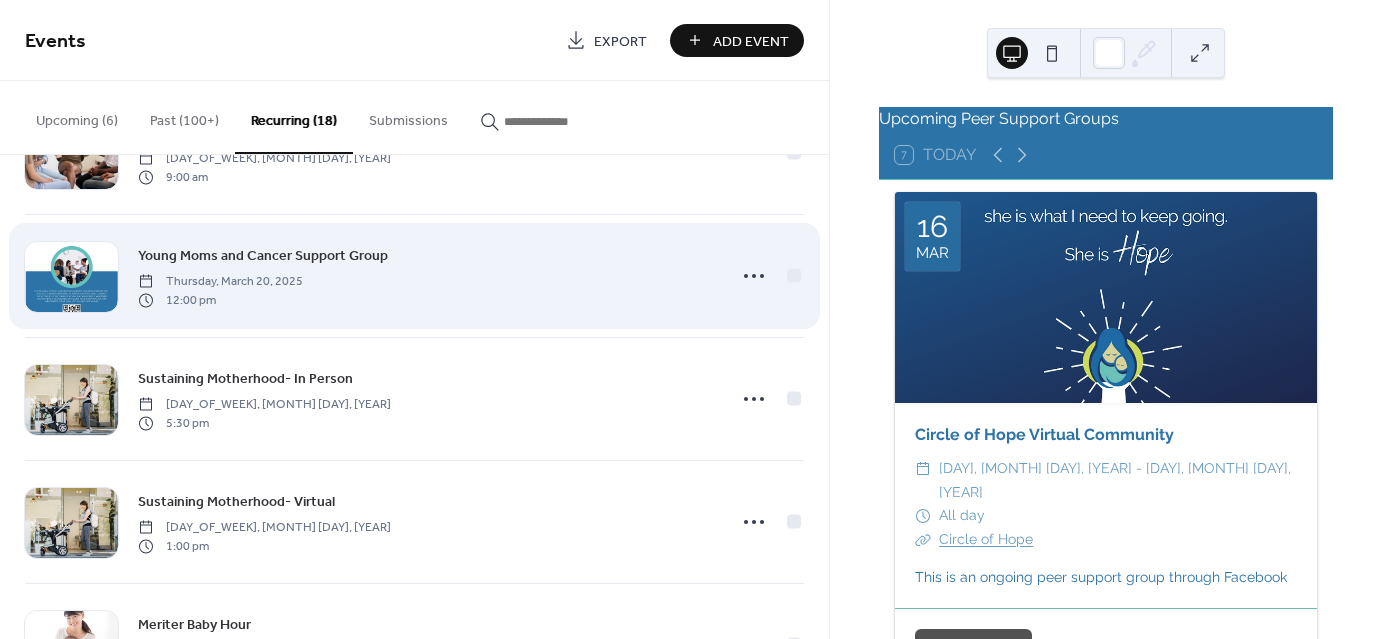 click on "Young Moms and Cancer Support Group" at bounding box center (263, 256) 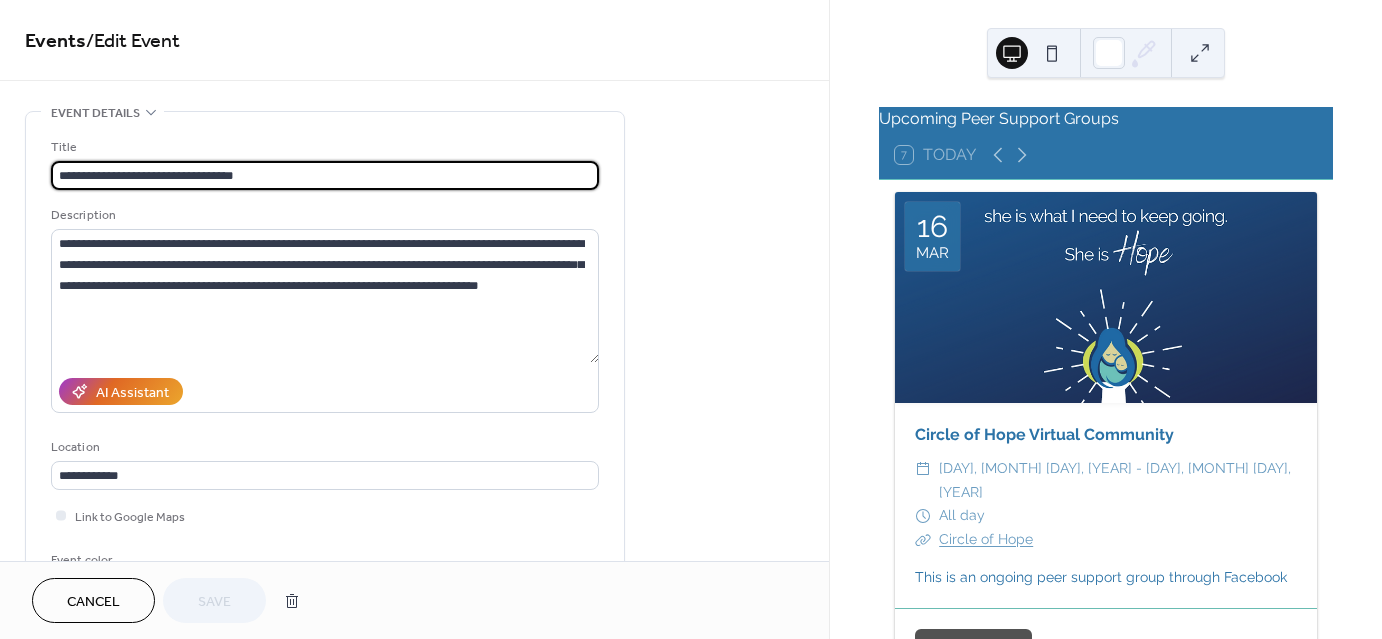 type on "**********" 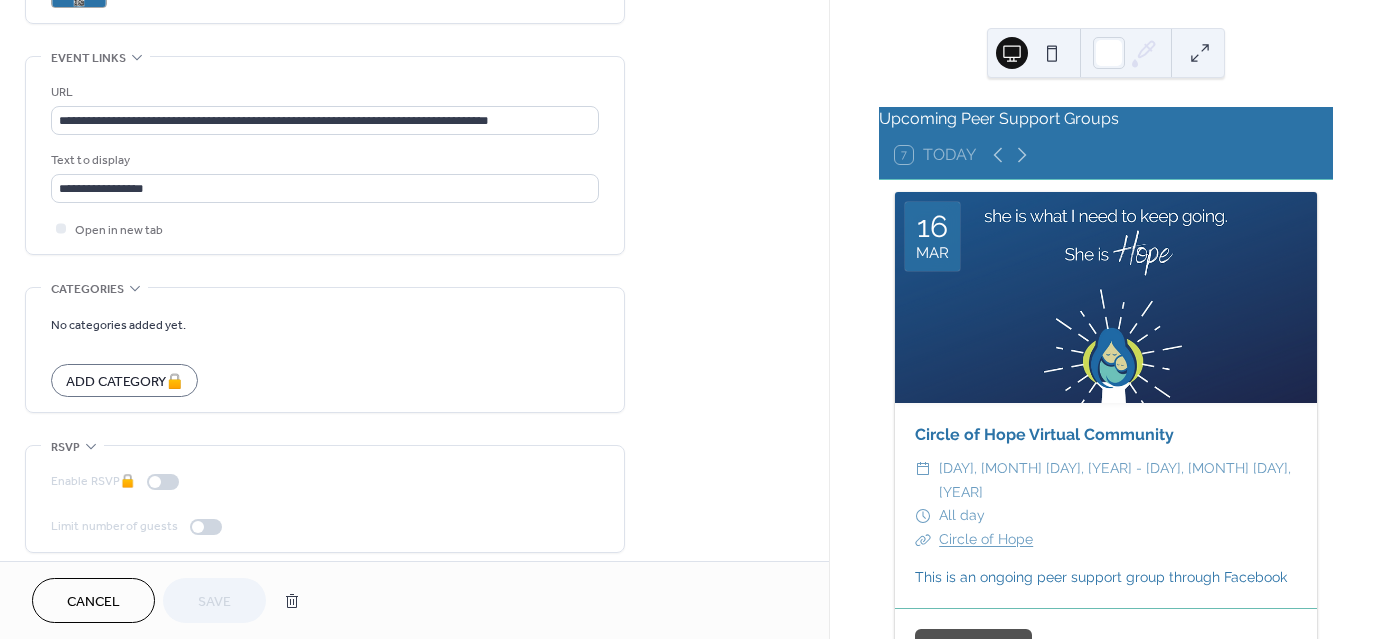 scroll, scrollTop: 1509, scrollLeft: 0, axis: vertical 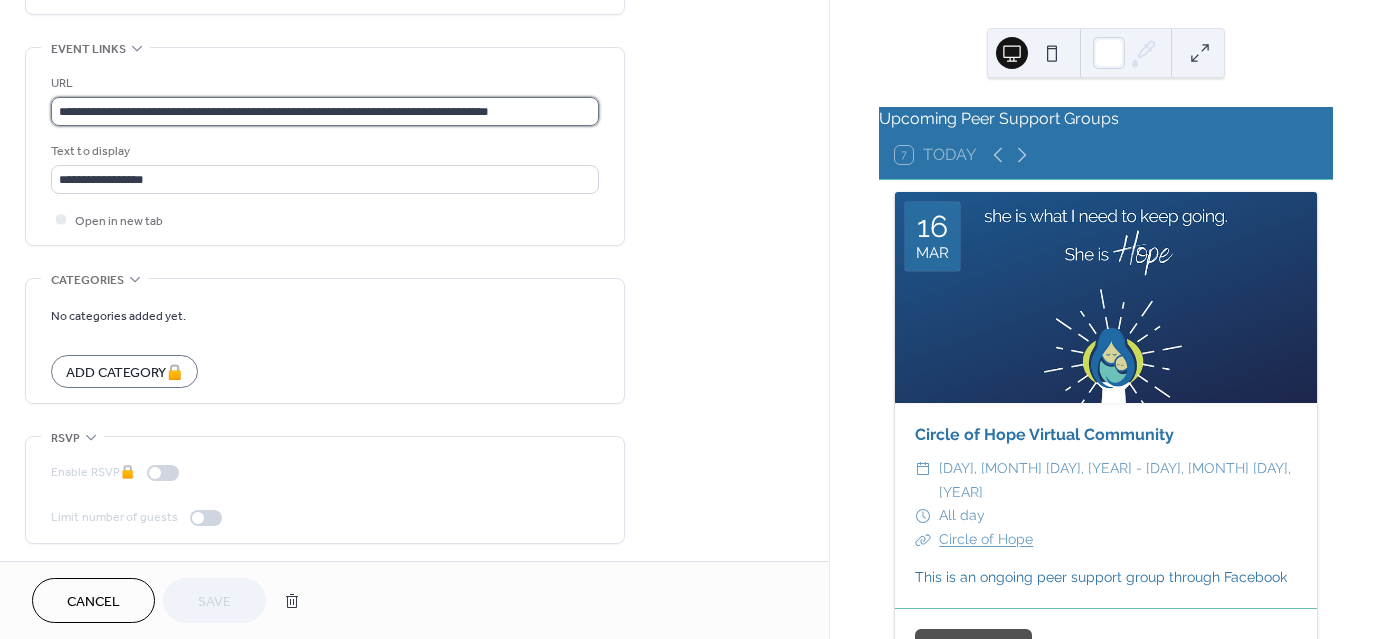 click on "**********" at bounding box center (325, 111) 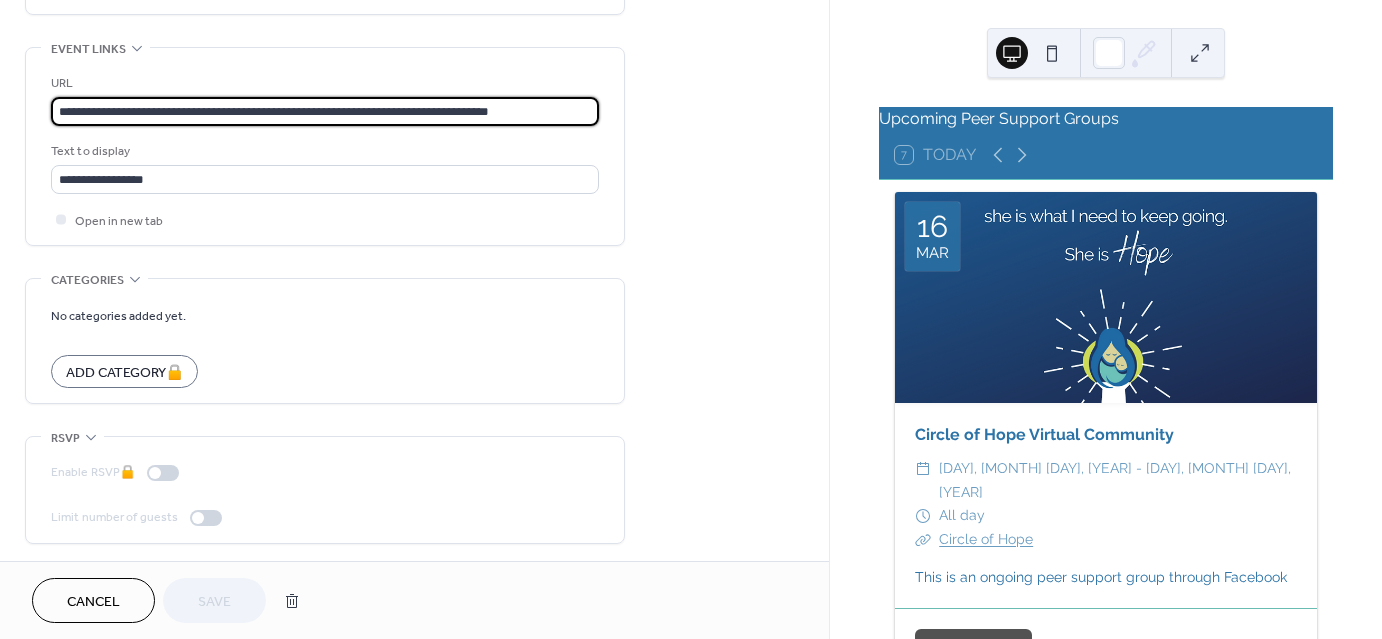 click on "**********" at bounding box center [325, 111] 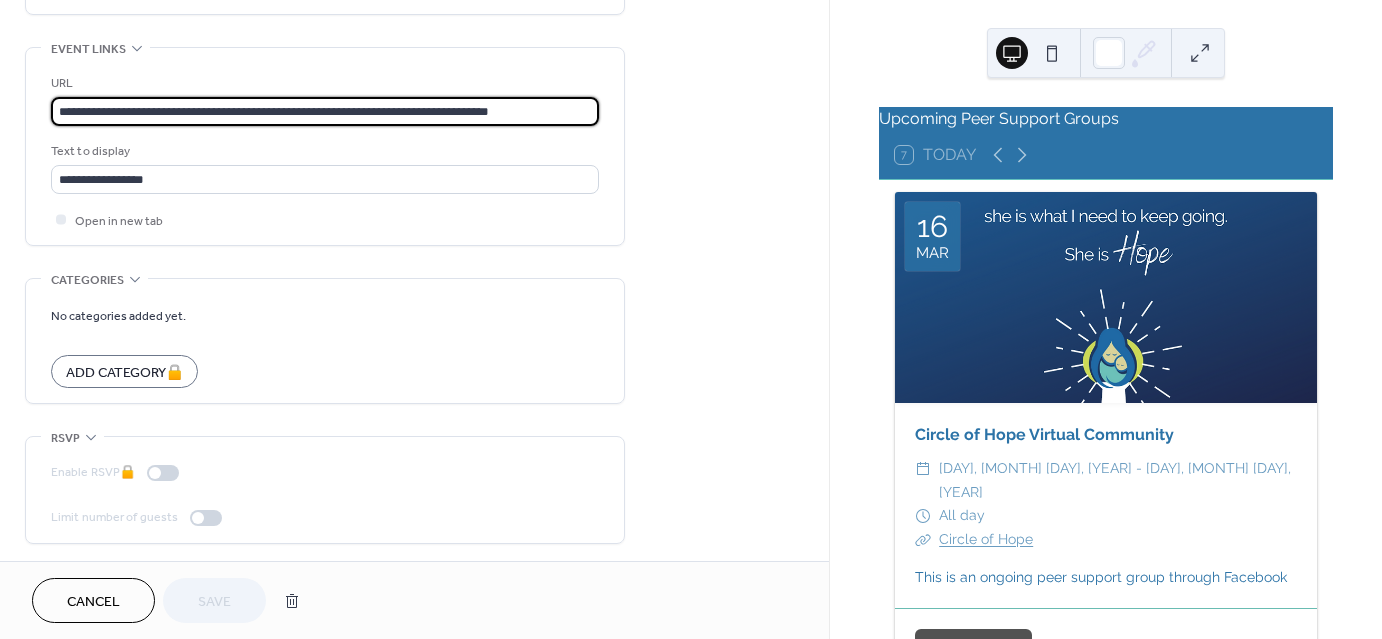 paste 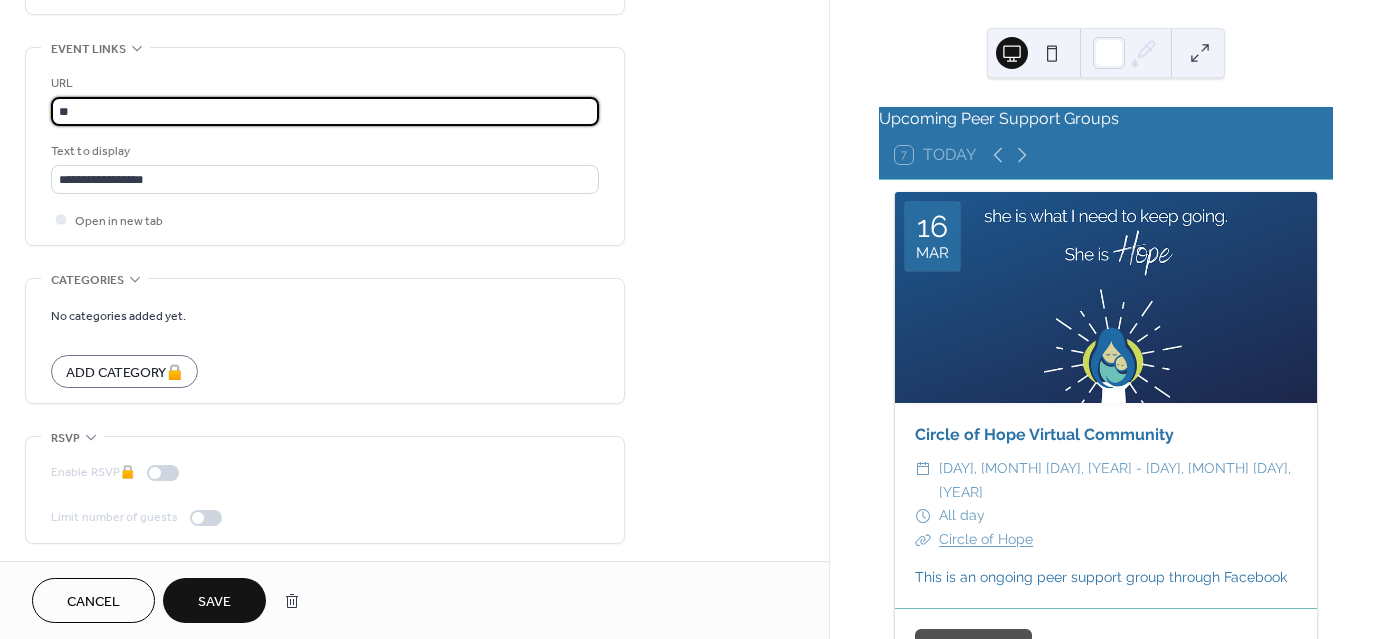 type on "*" 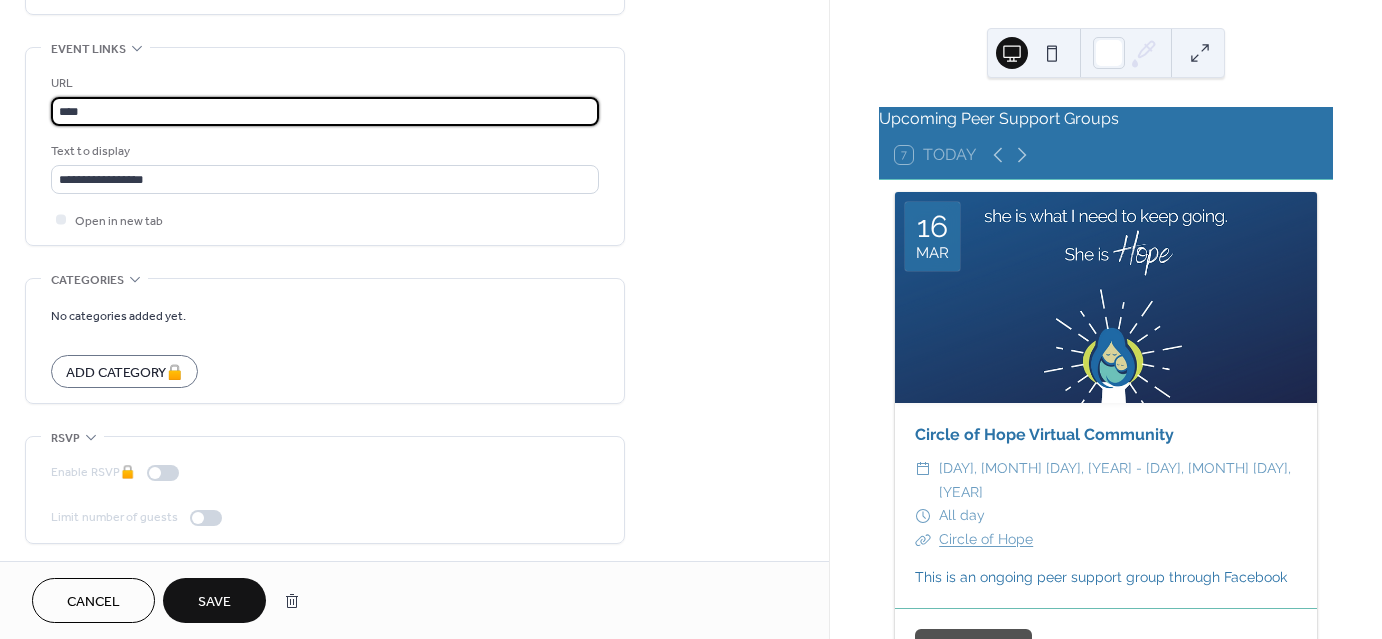 type on "**********" 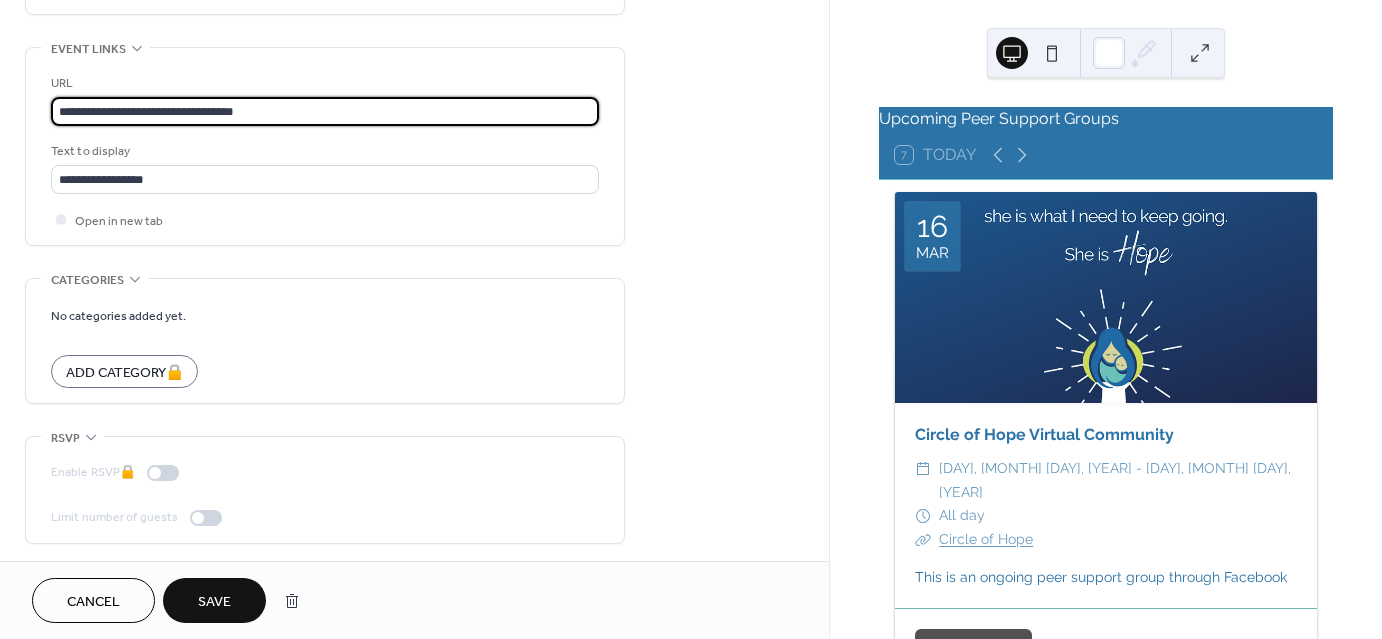 click on "**********" at bounding box center (325, 111) 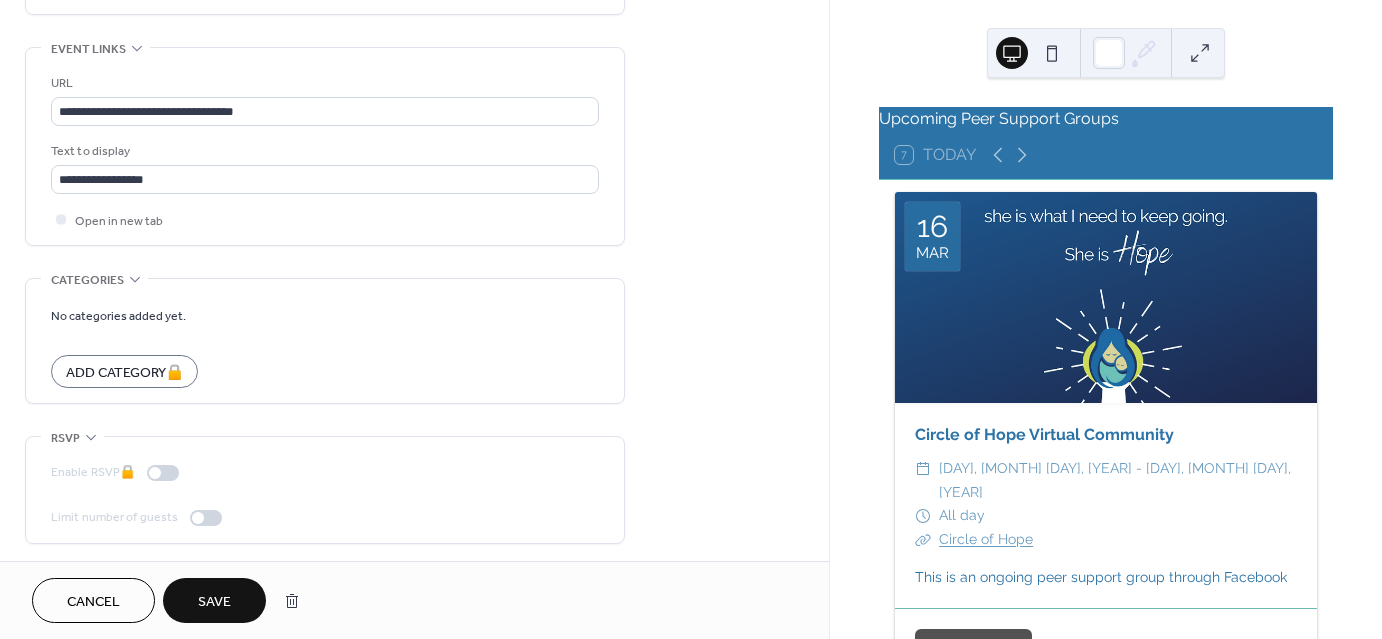 click on "Save" at bounding box center (214, 600) 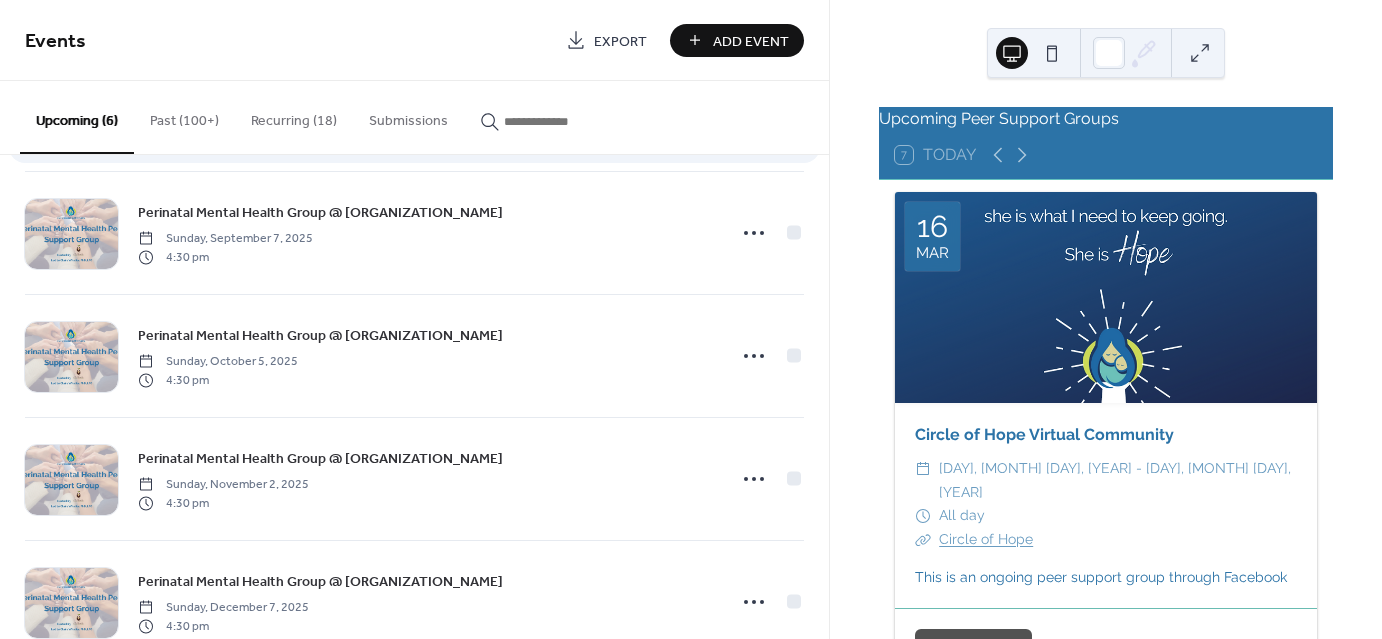 scroll, scrollTop: 311, scrollLeft: 0, axis: vertical 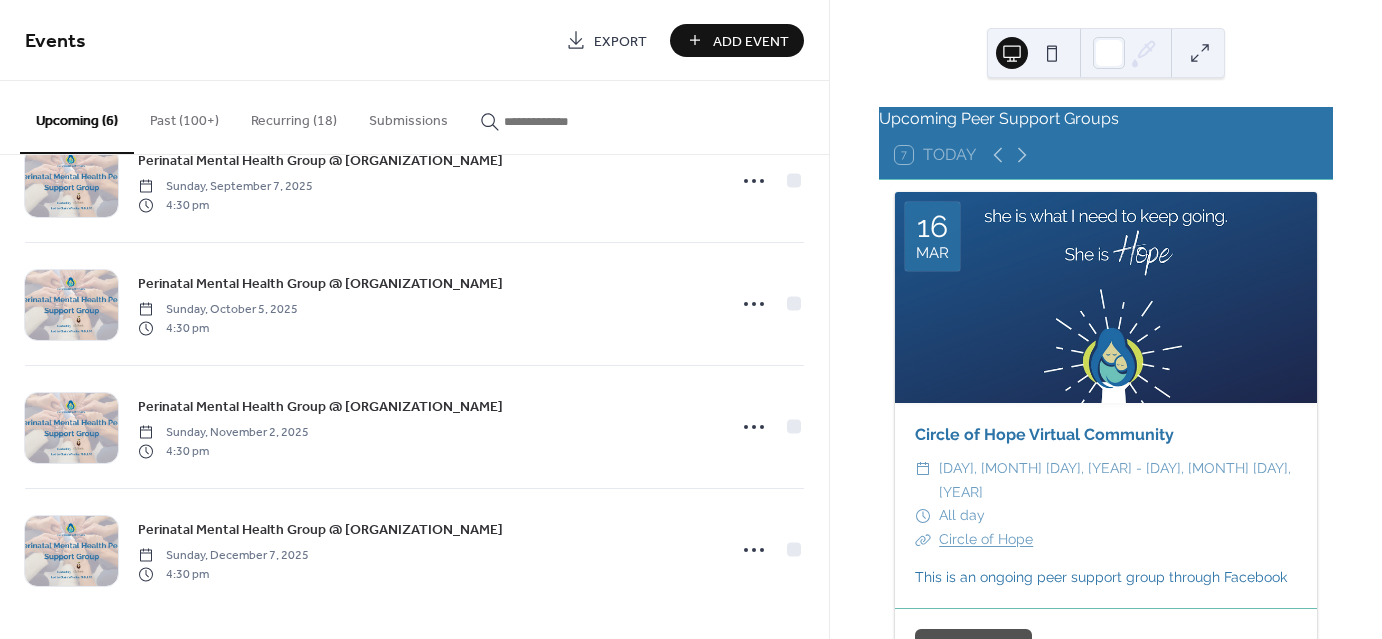click on "Recurring (18)" at bounding box center [294, 116] 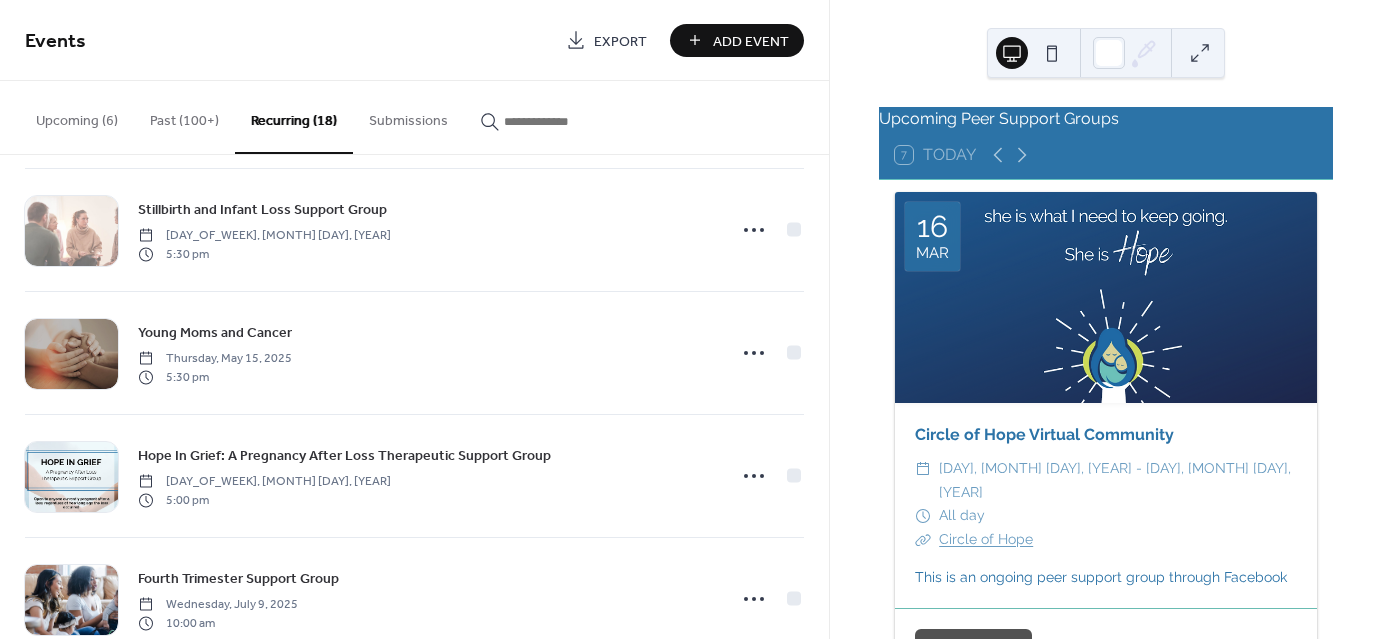 scroll, scrollTop: 1784, scrollLeft: 0, axis: vertical 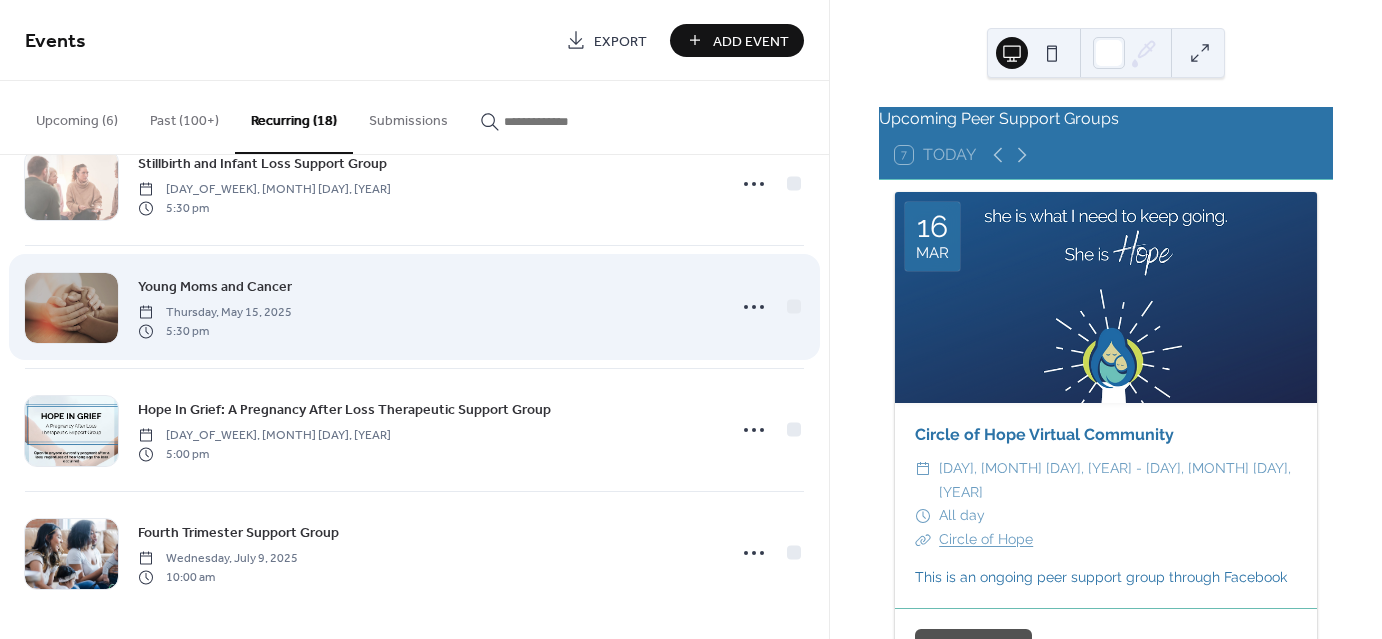 click on "Young Moms and Cancer" at bounding box center [215, 287] 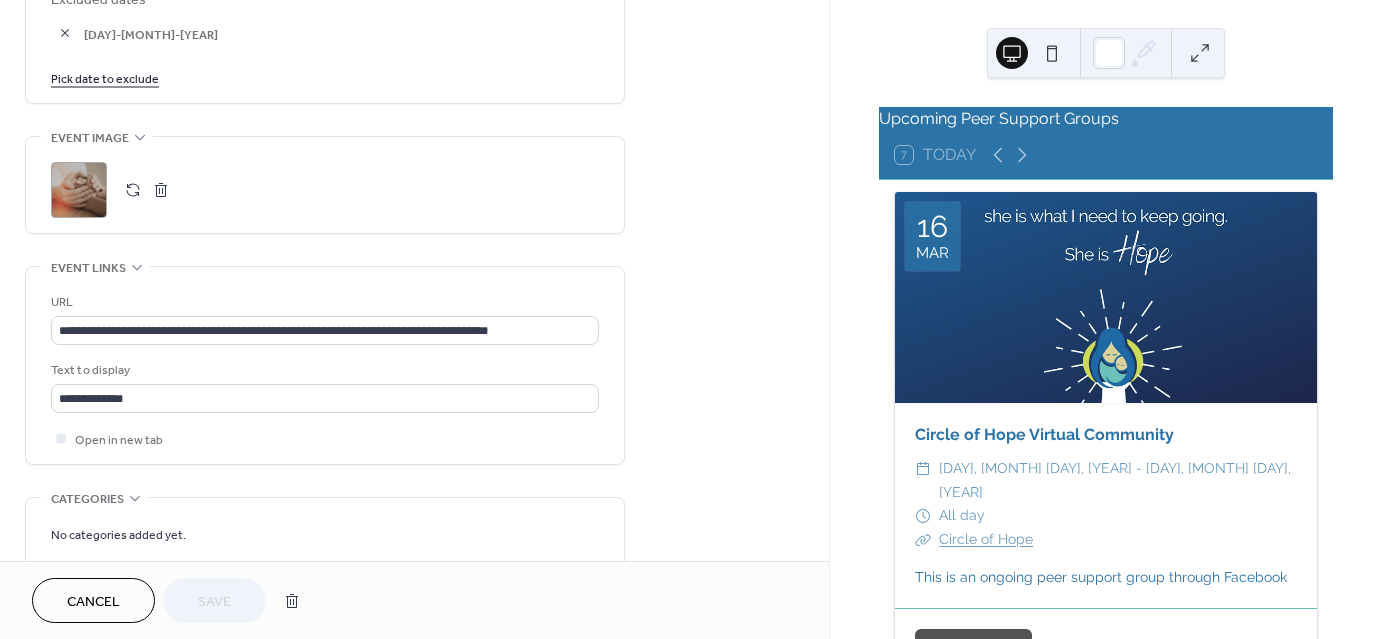 scroll, scrollTop: 1300, scrollLeft: 0, axis: vertical 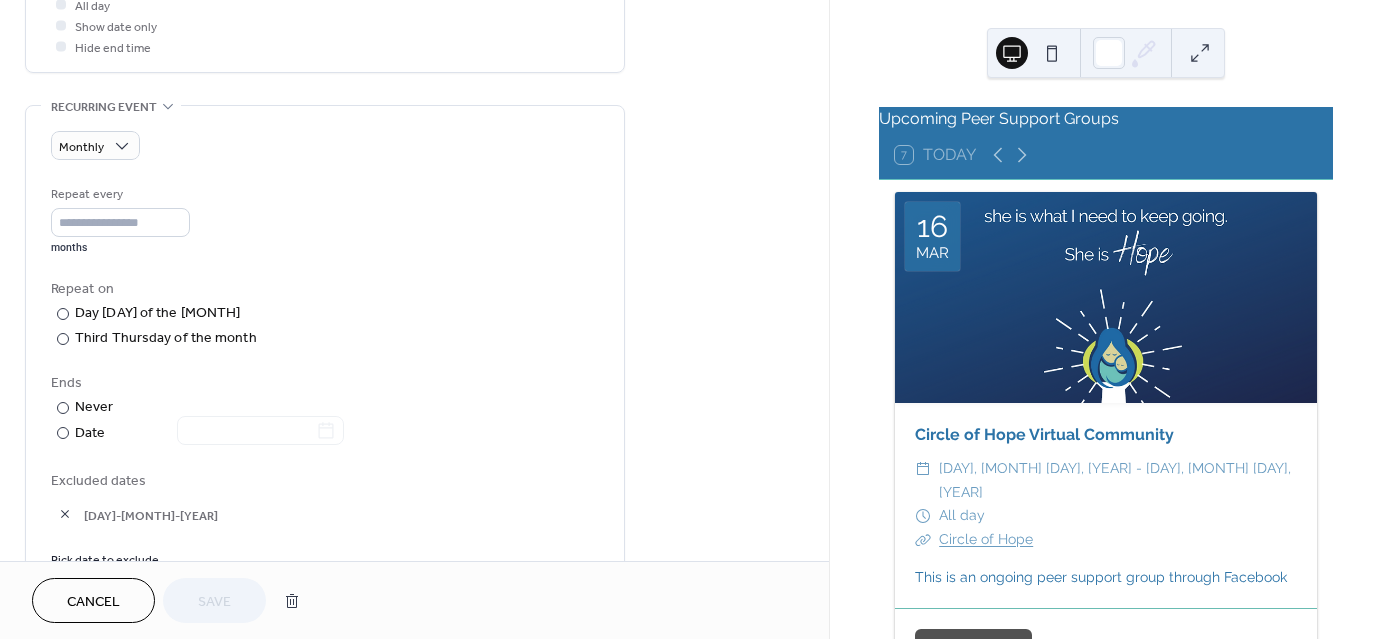 click on "Cancel" at bounding box center (93, 602) 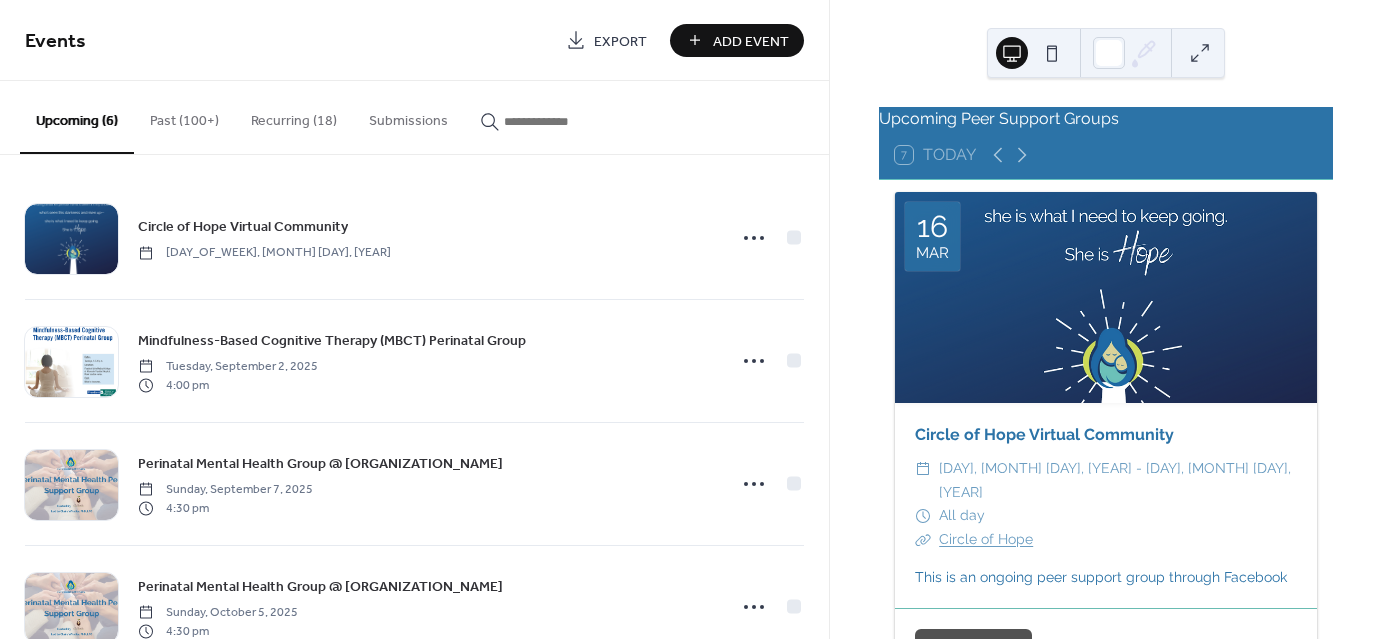 scroll, scrollTop: 0, scrollLeft: 0, axis: both 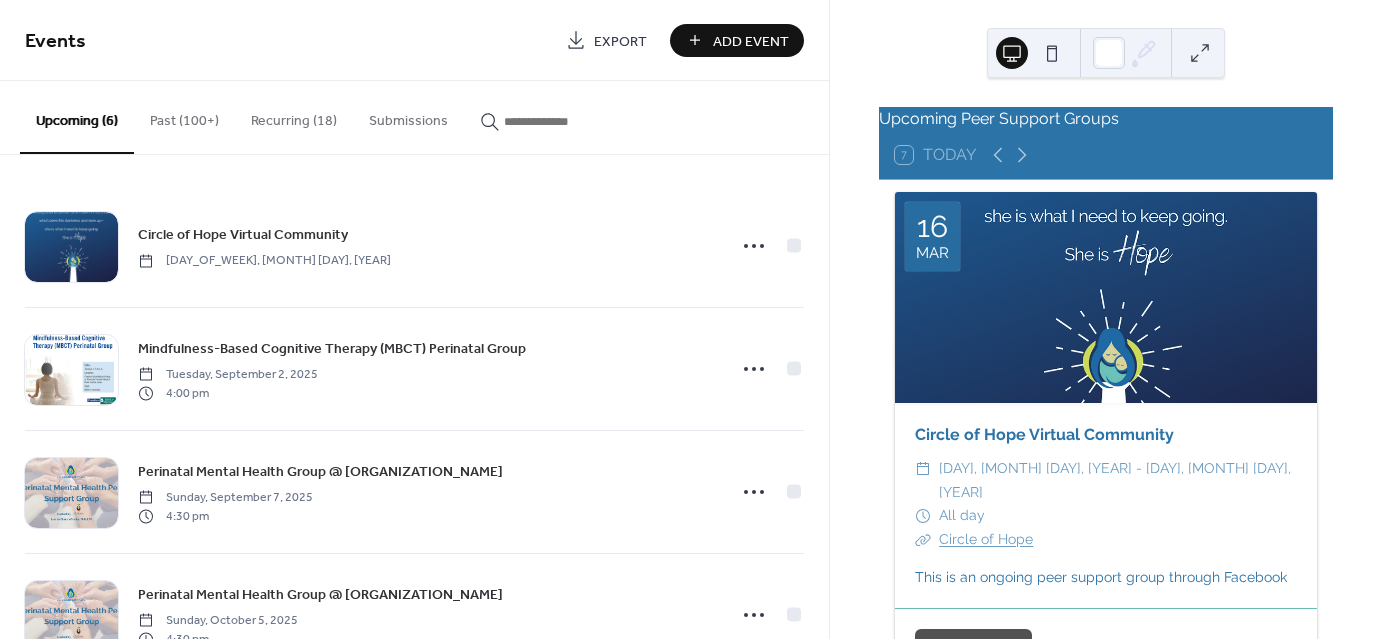 click on "Recurring (18)" at bounding box center (294, 116) 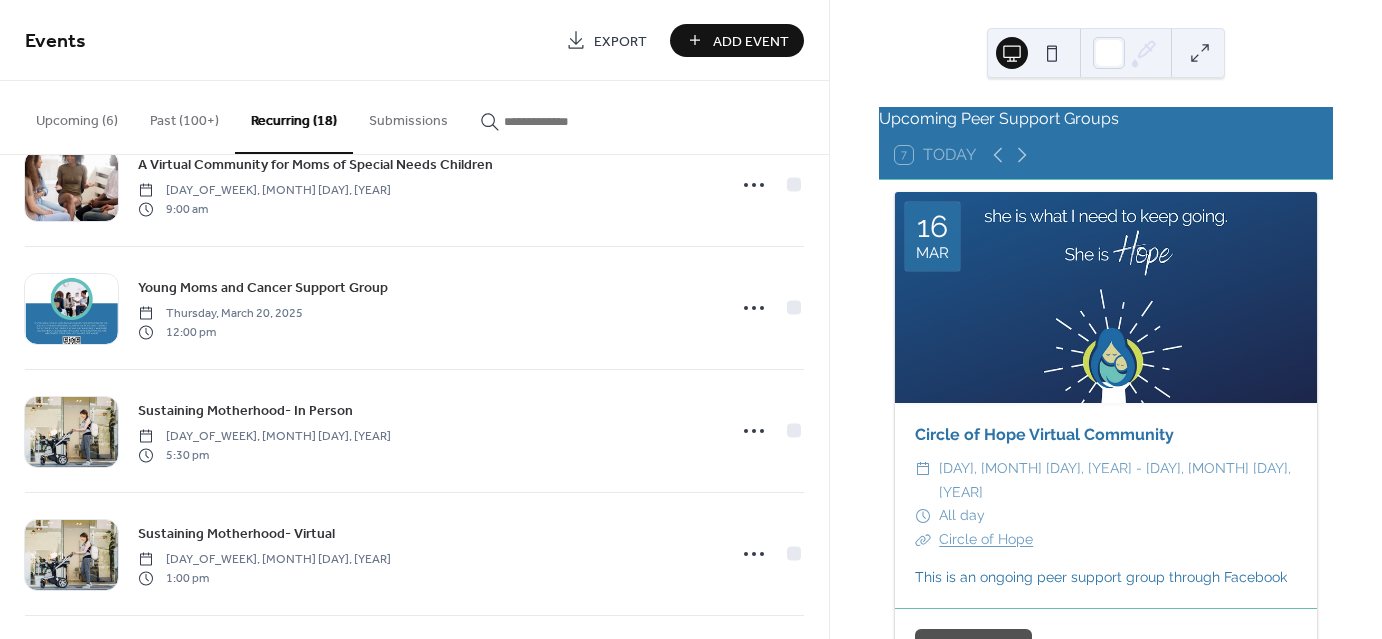 scroll, scrollTop: 1200, scrollLeft: 0, axis: vertical 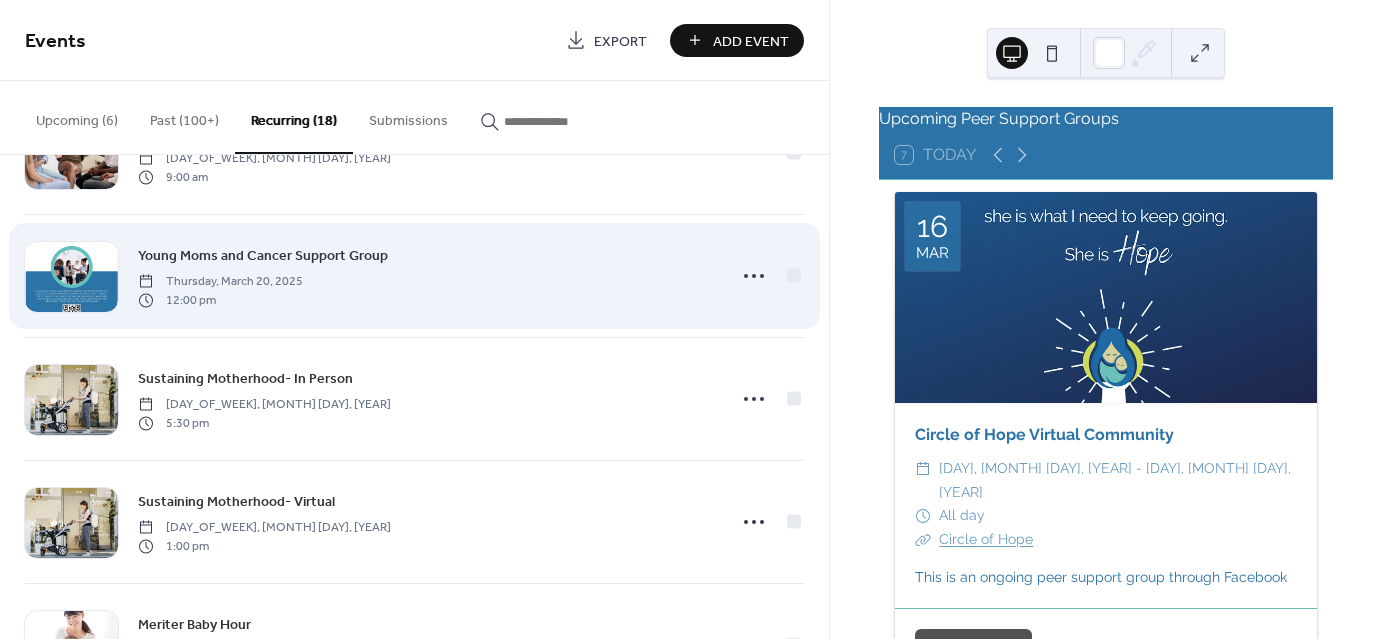 click on "Thursday, March 20, 2025" at bounding box center [220, 282] 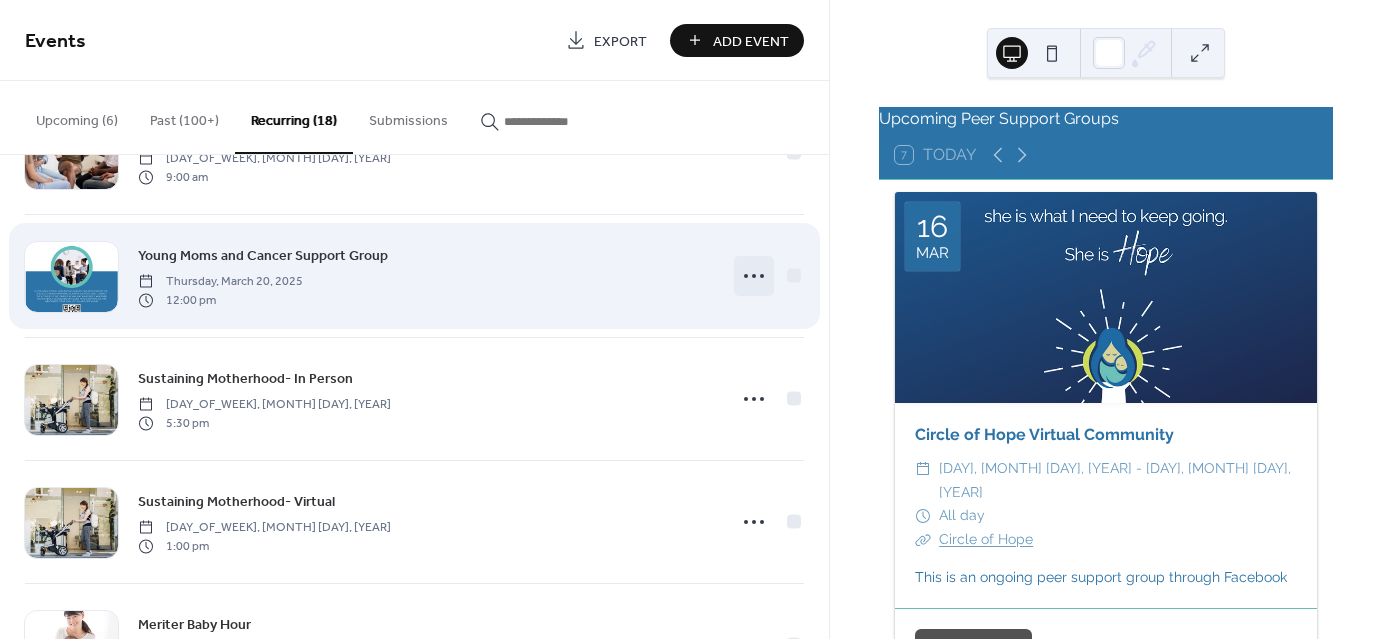 click 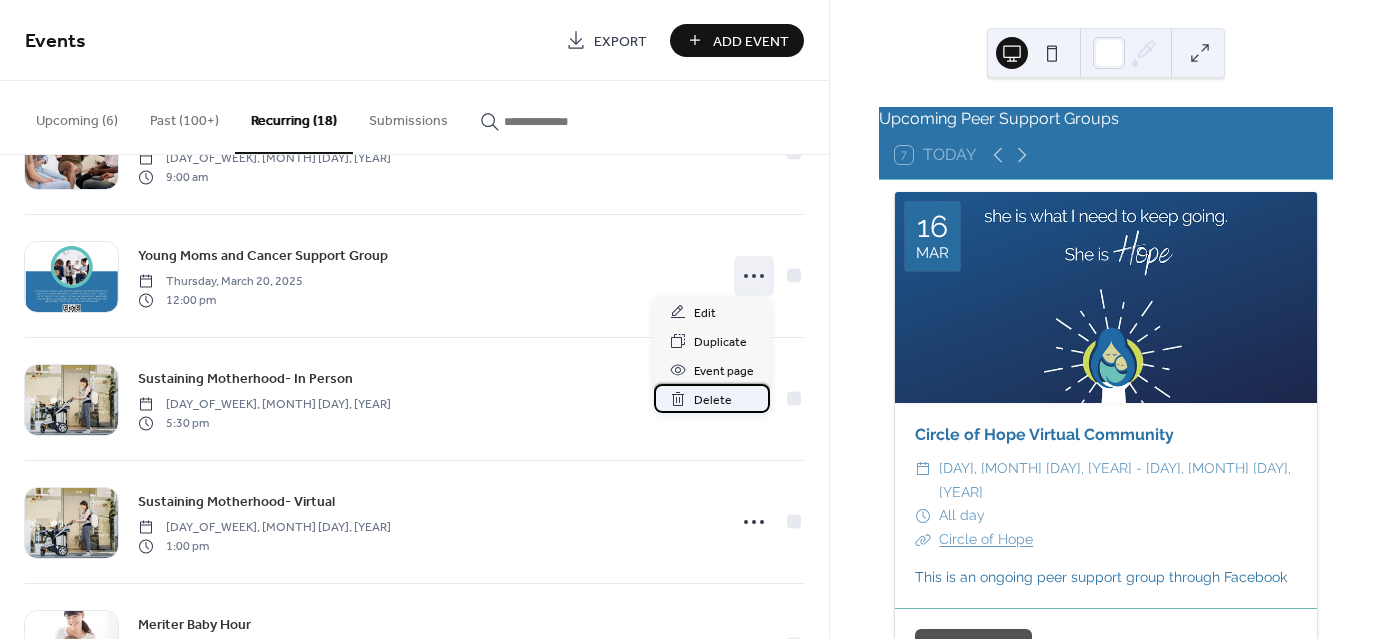 click on "Delete" at bounding box center (713, 400) 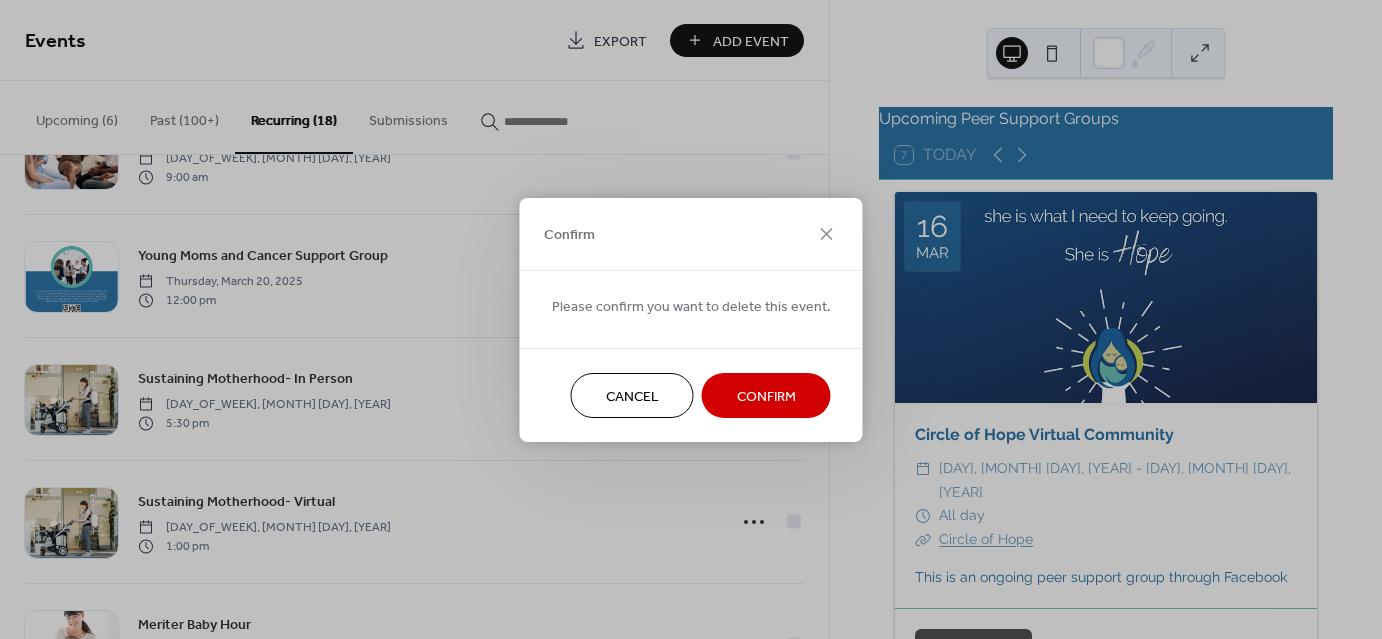 click on "Confirm" at bounding box center [766, 395] 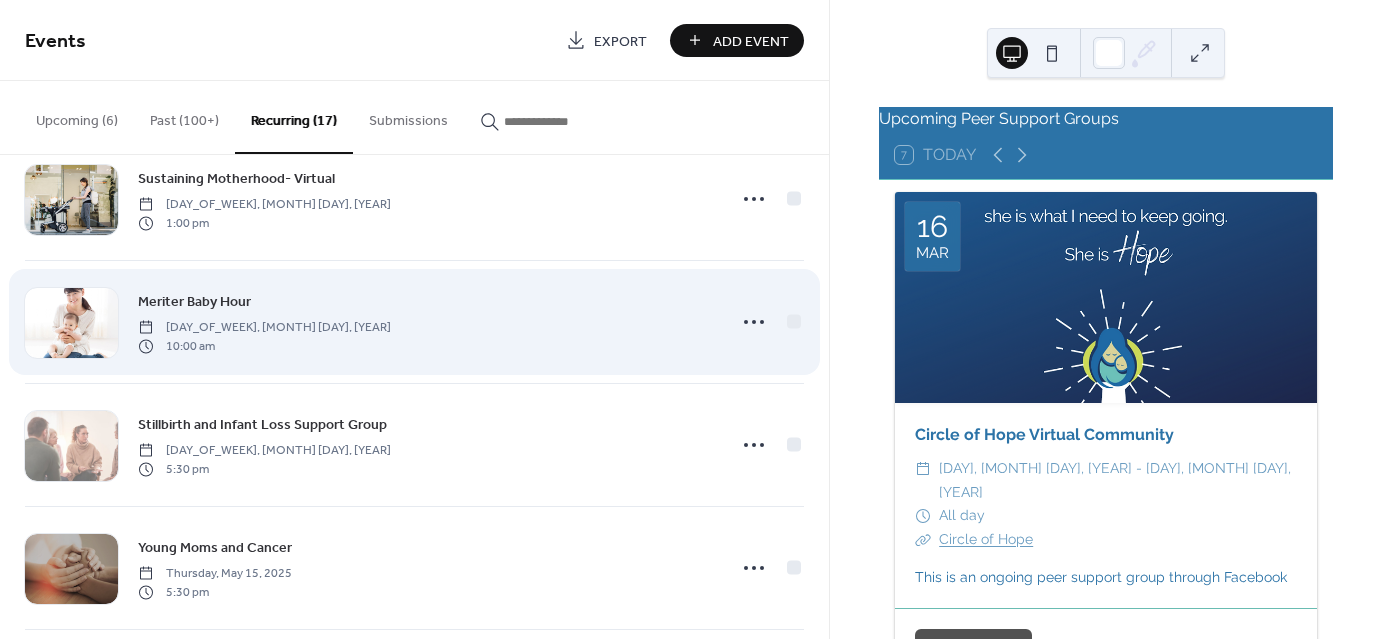 scroll, scrollTop: 1661, scrollLeft: 0, axis: vertical 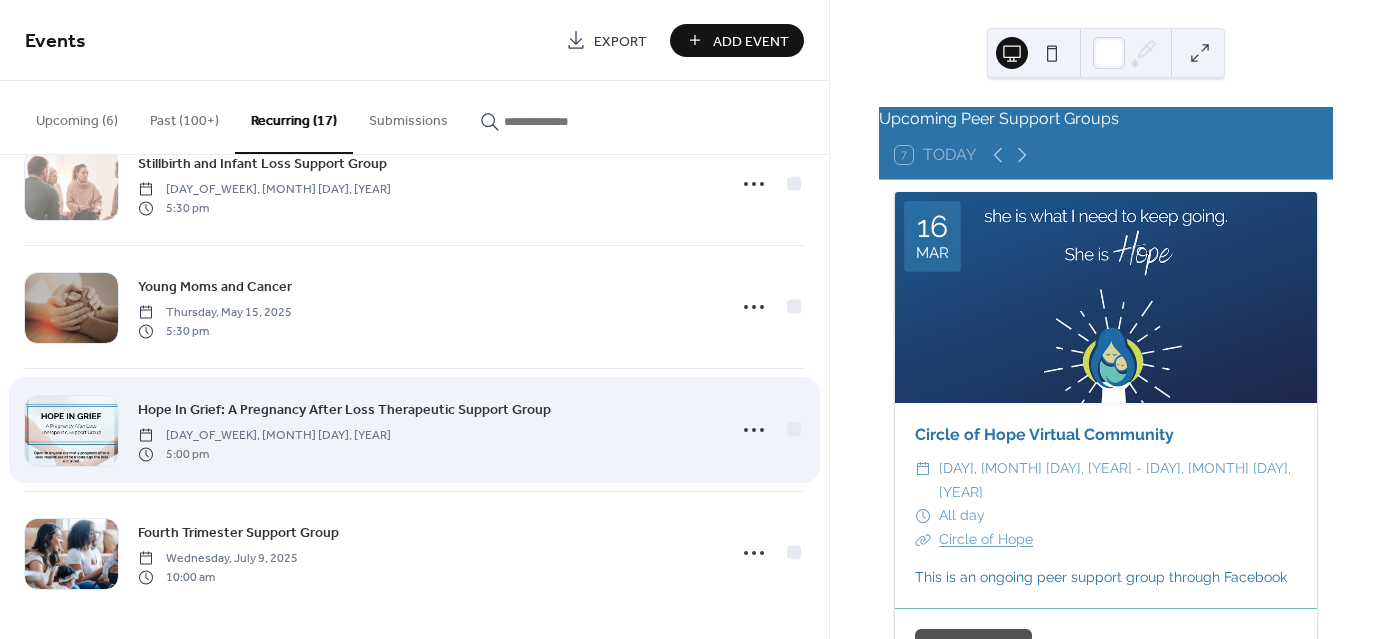 click on "Hope In Grief: A Pregnancy After Loss Therapeutic Support Group" at bounding box center (344, 410) 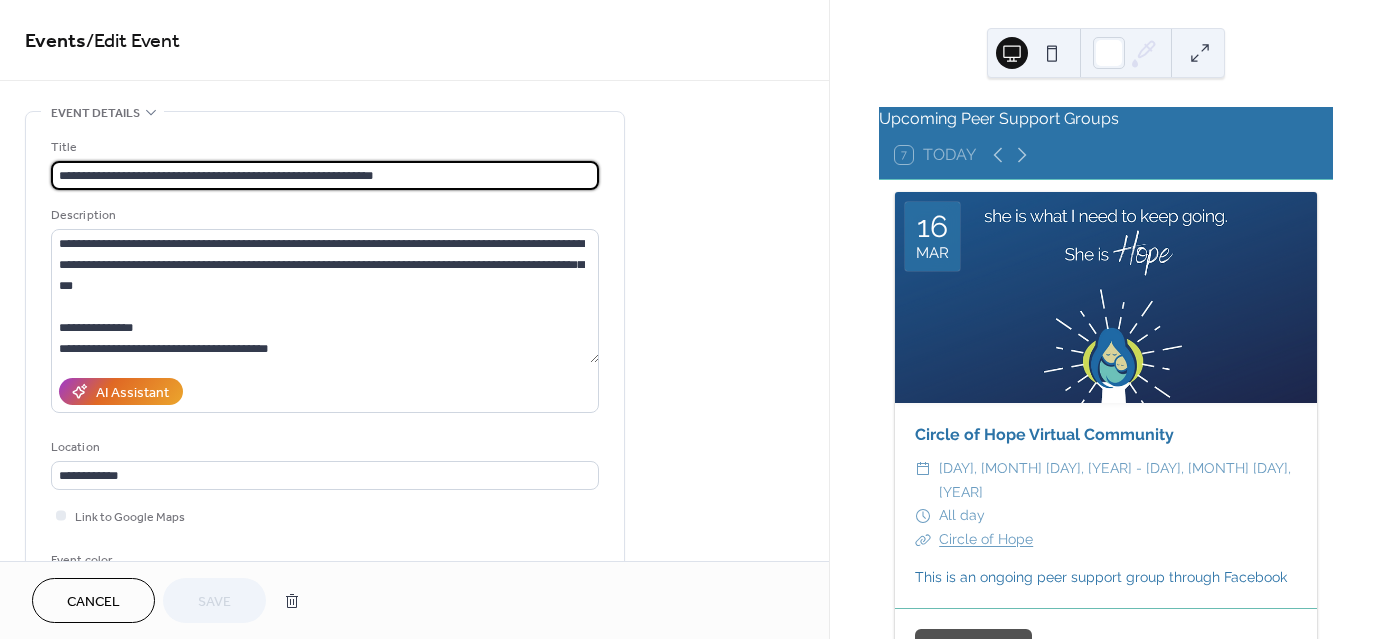 type on "**********" 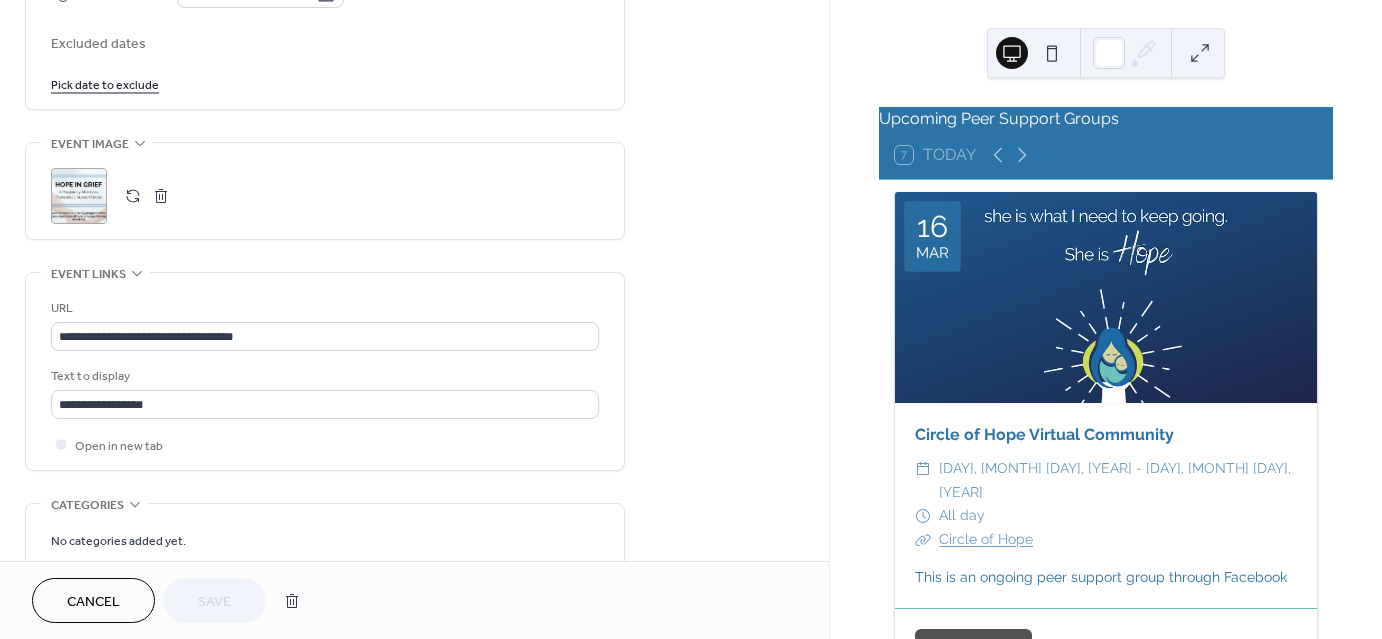 scroll, scrollTop: 1200, scrollLeft: 0, axis: vertical 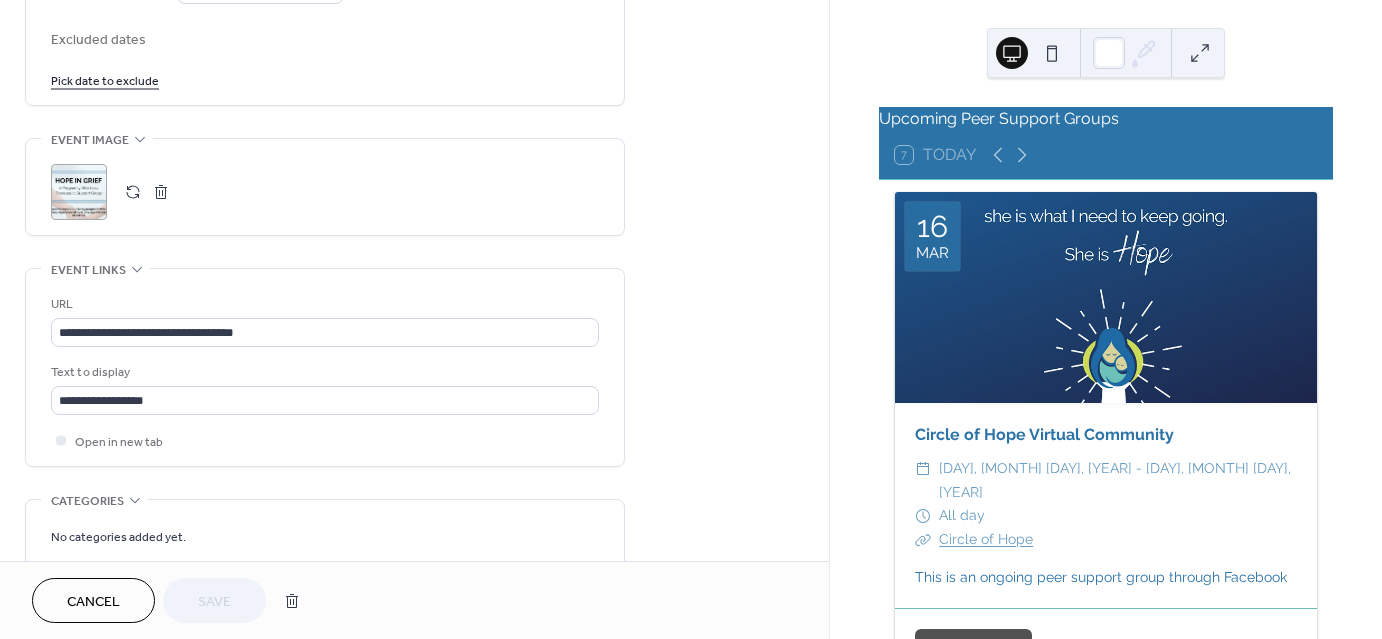 click on "Cancel" at bounding box center [93, 602] 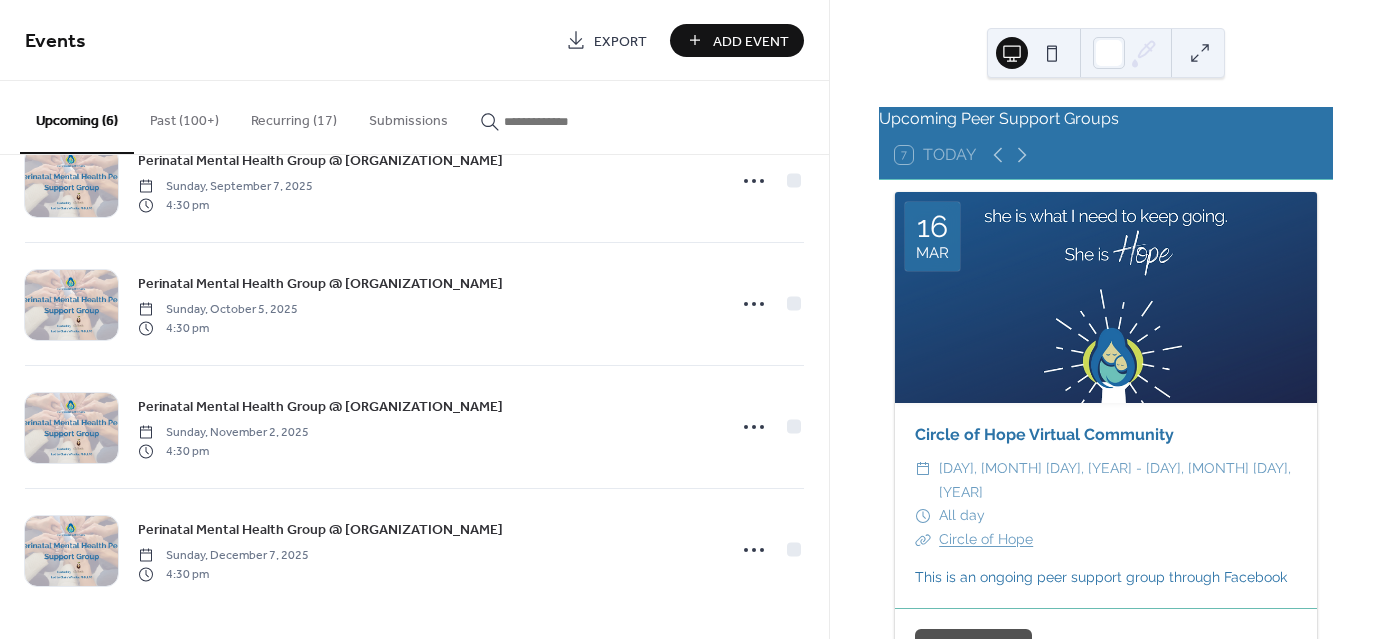 scroll, scrollTop: 0, scrollLeft: 0, axis: both 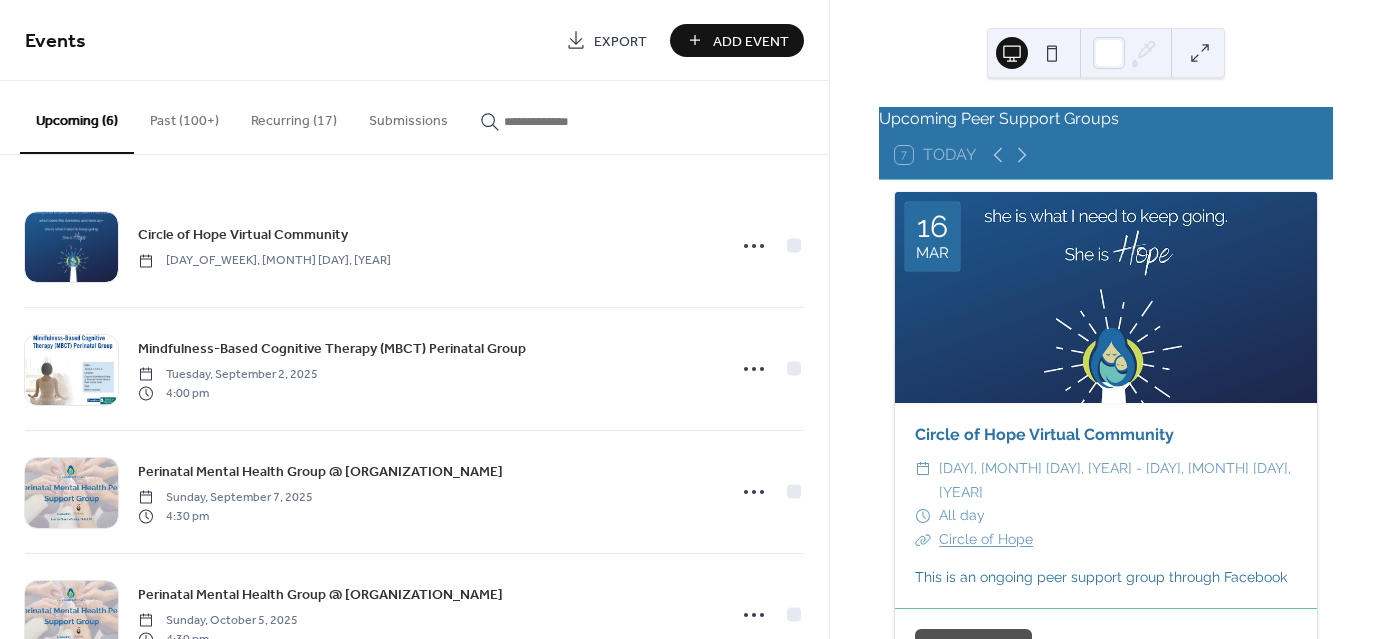 click on "Recurring (17)" at bounding box center [294, 116] 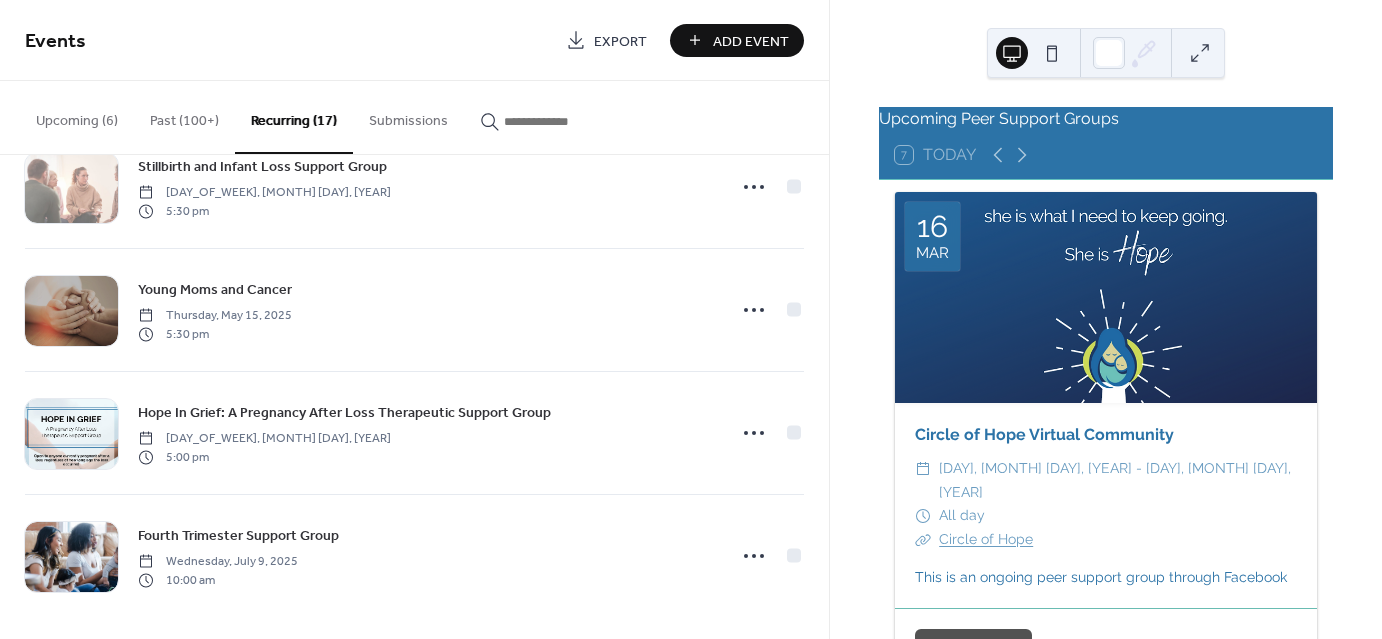 scroll, scrollTop: 1661, scrollLeft: 0, axis: vertical 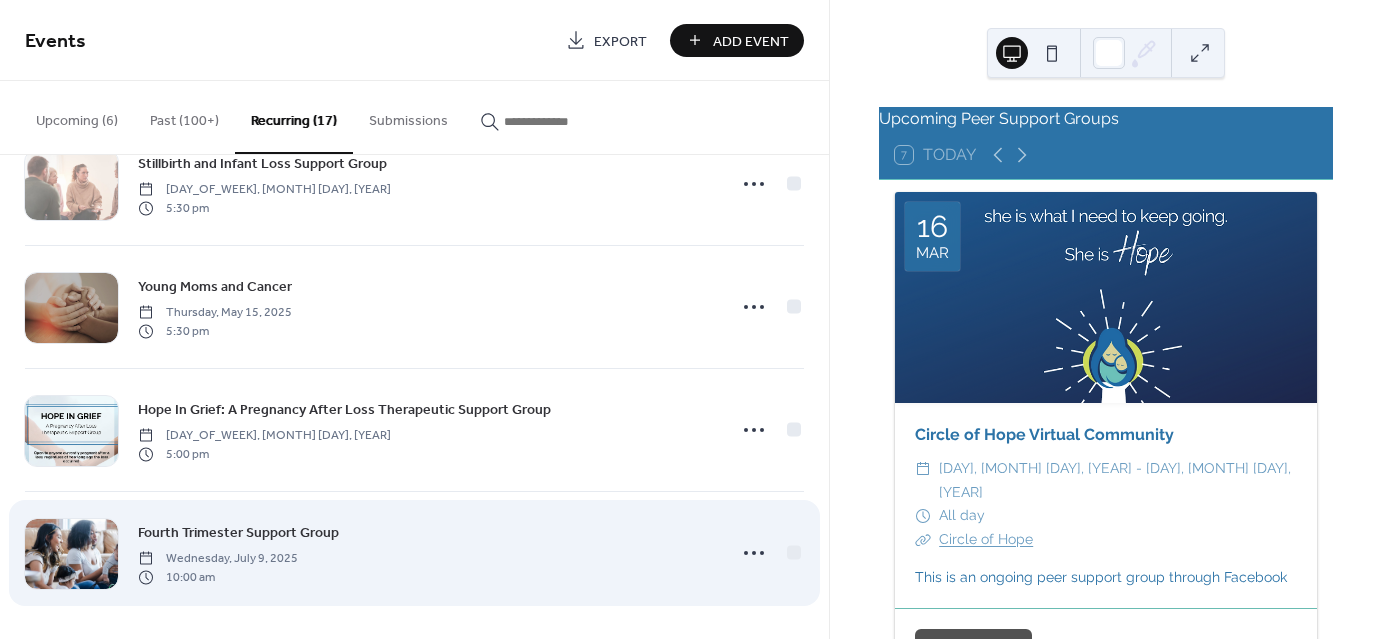 click on "Fourth Trimester Support Group" at bounding box center (238, 533) 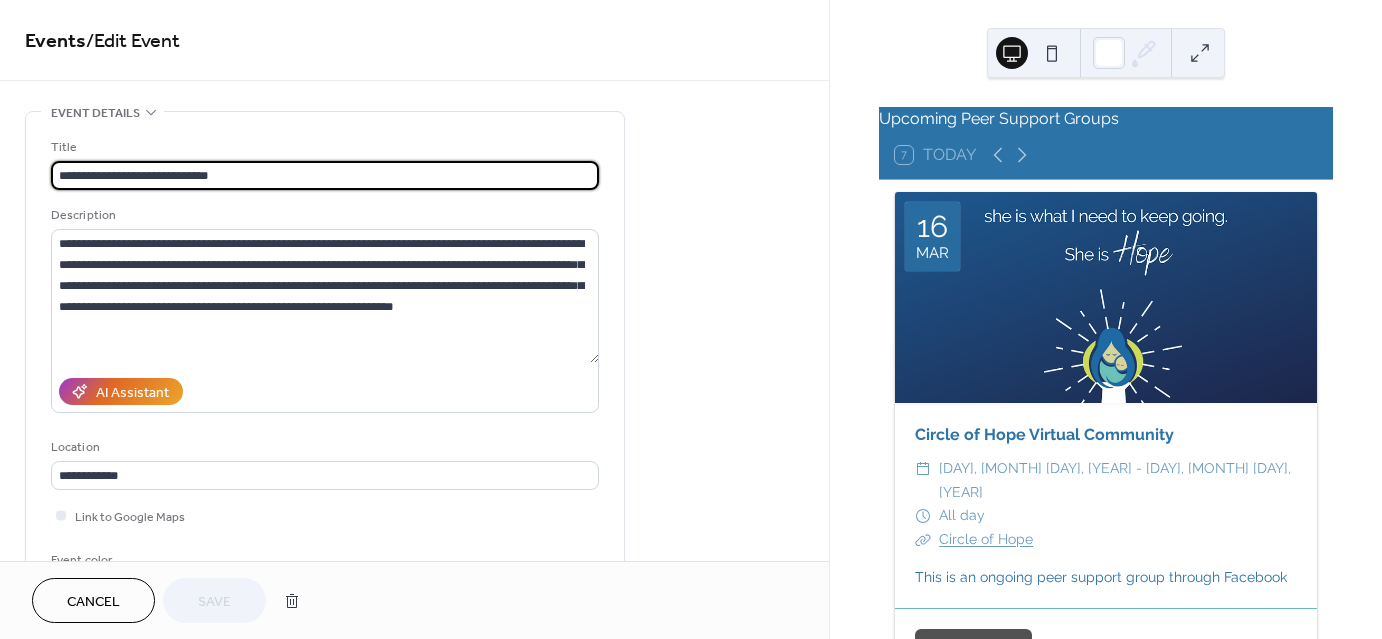type on "**********" 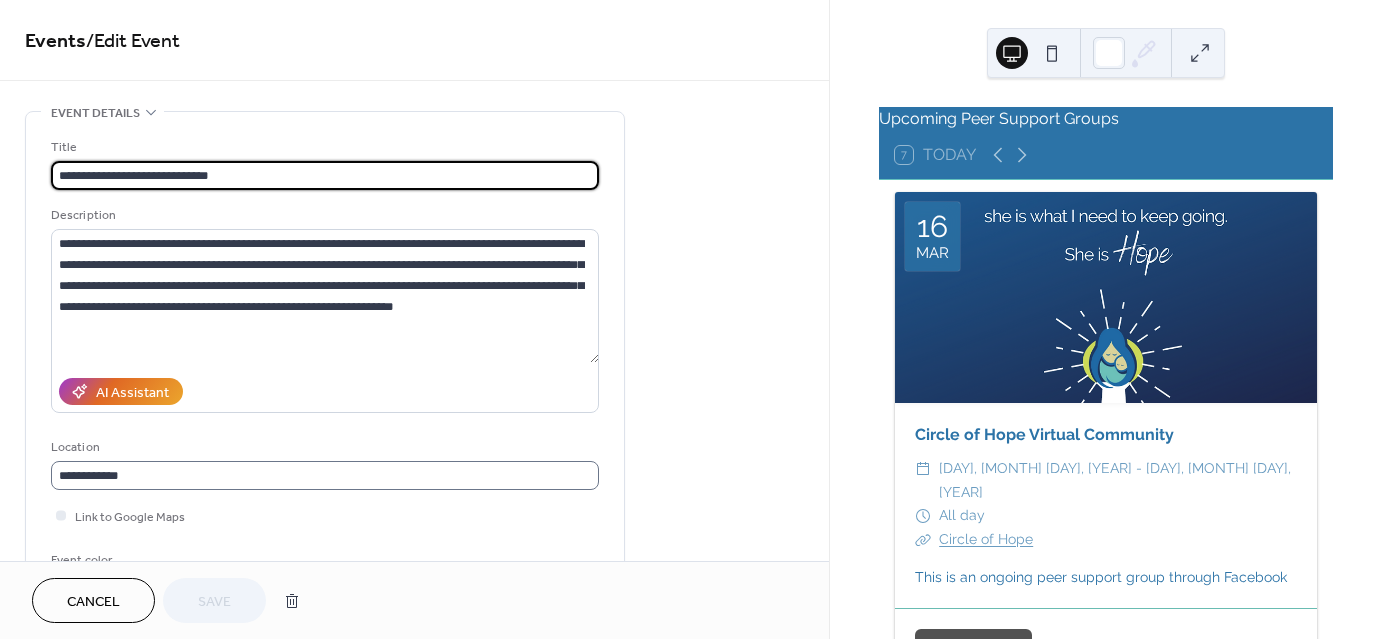 scroll, scrollTop: 1, scrollLeft: 0, axis: vertical 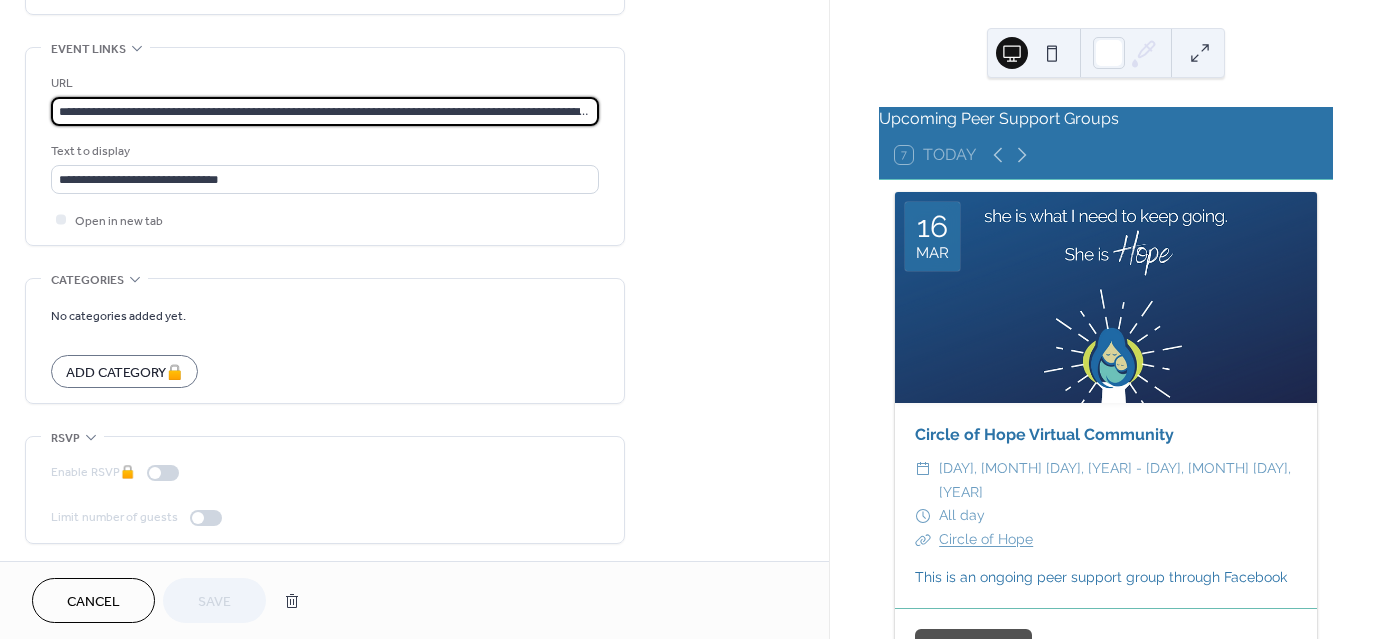 click on "**********" at bounding box center (325, 111) 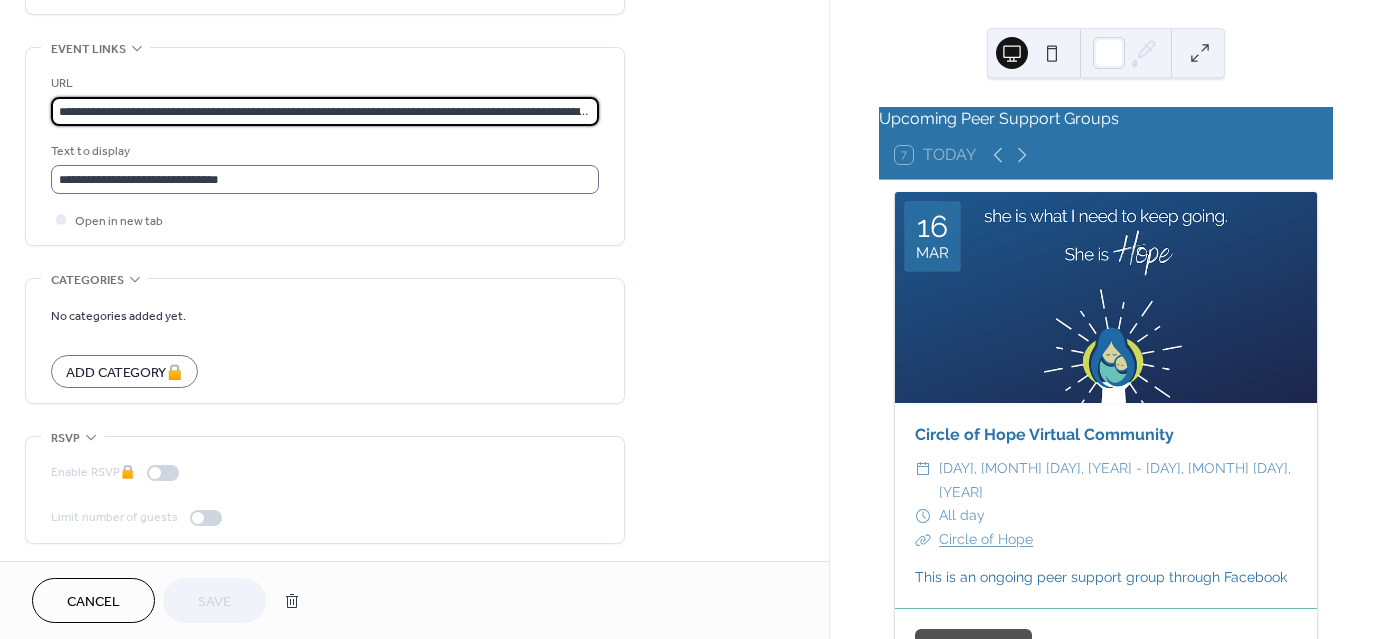 paste 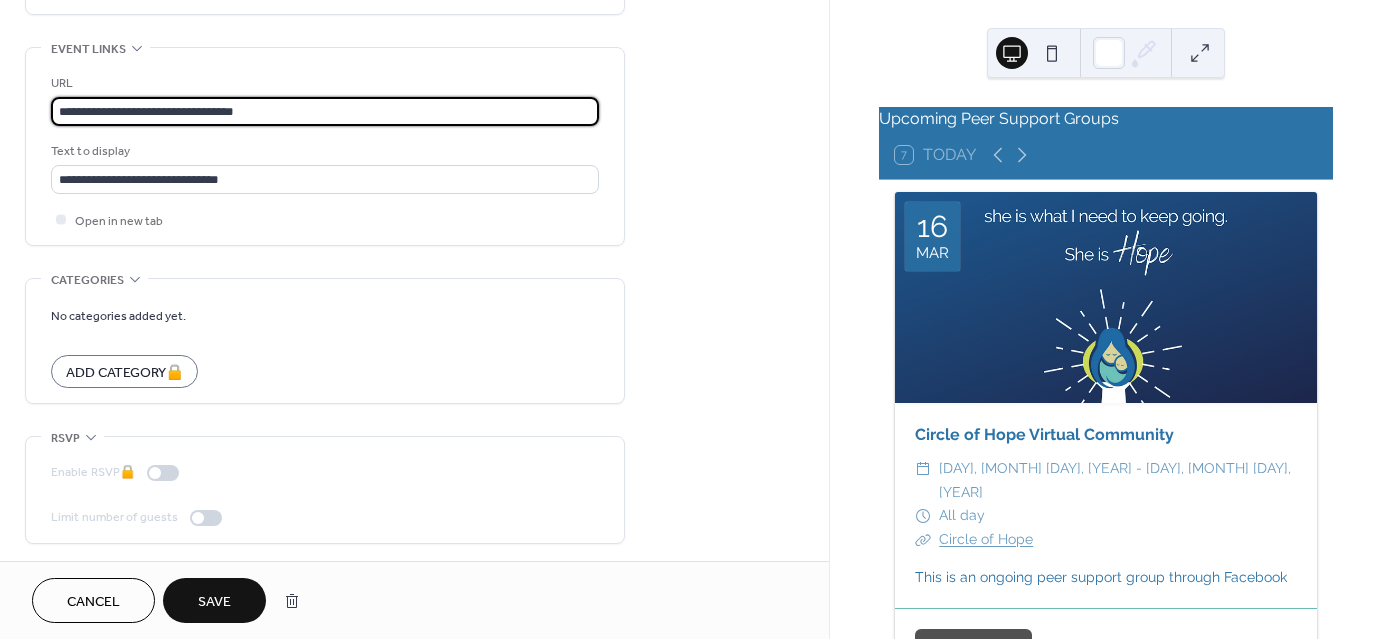 type on "**********" 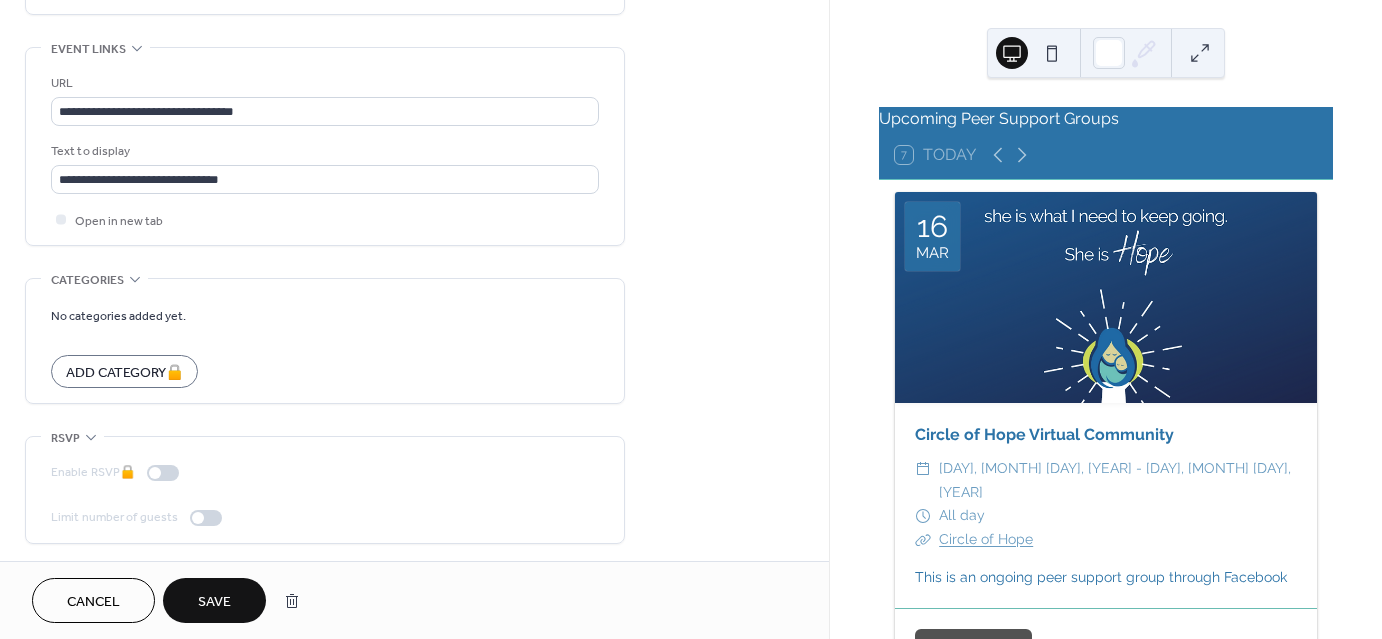 click on "Save" at bounding box center [214, 602] 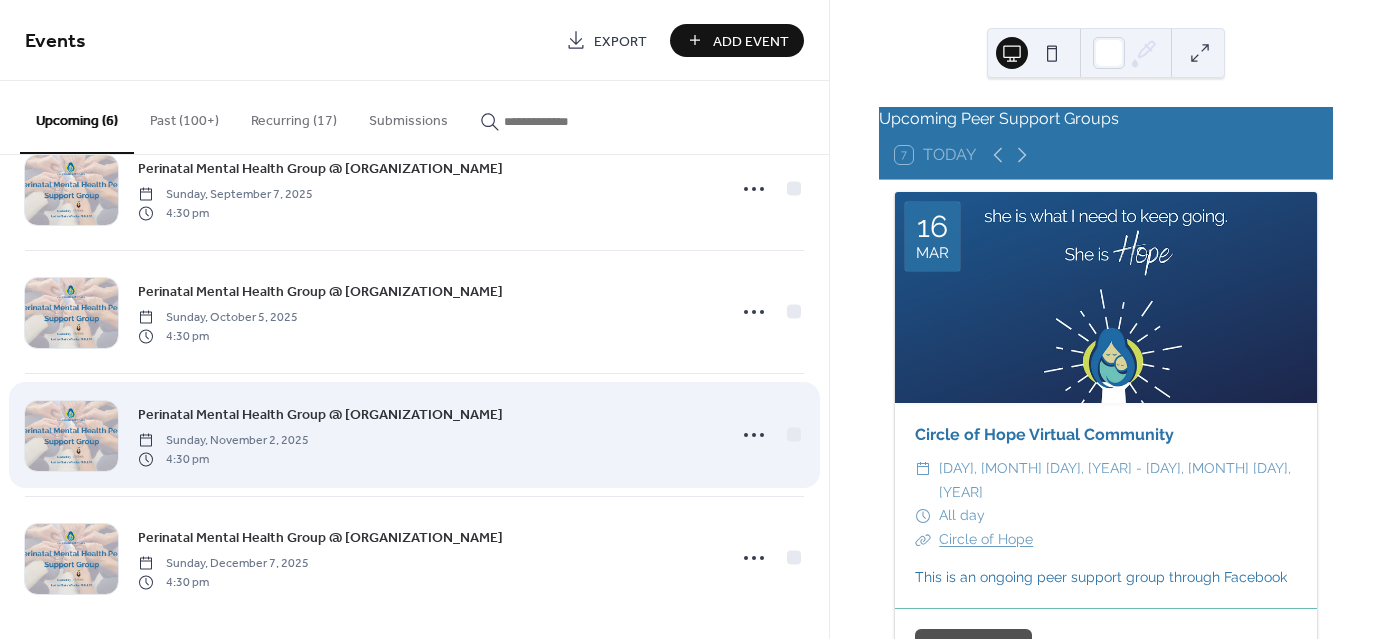 scroll, scrollTop: 311, scrollLeft: 0, axis: vertical 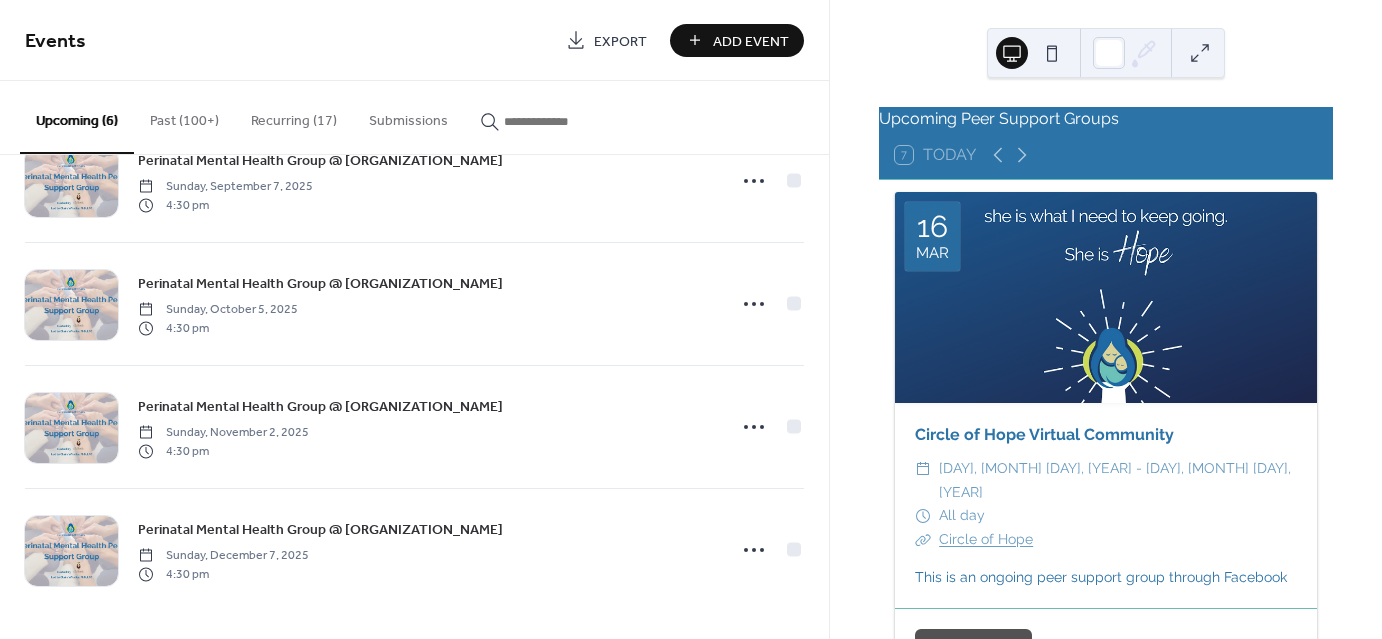 click on "Recurring (17)" at bounding box center [294, 116] 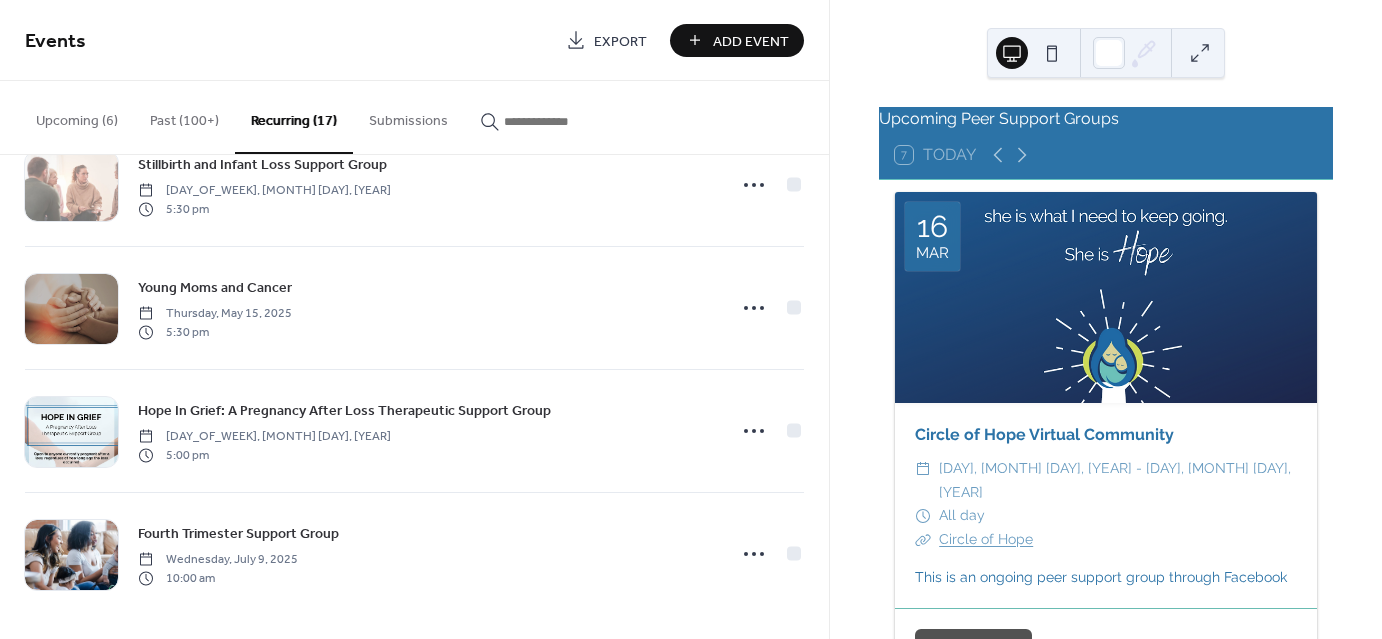 scroll, scrollTop: 1661, scrollLeft: 0, axis: vertical 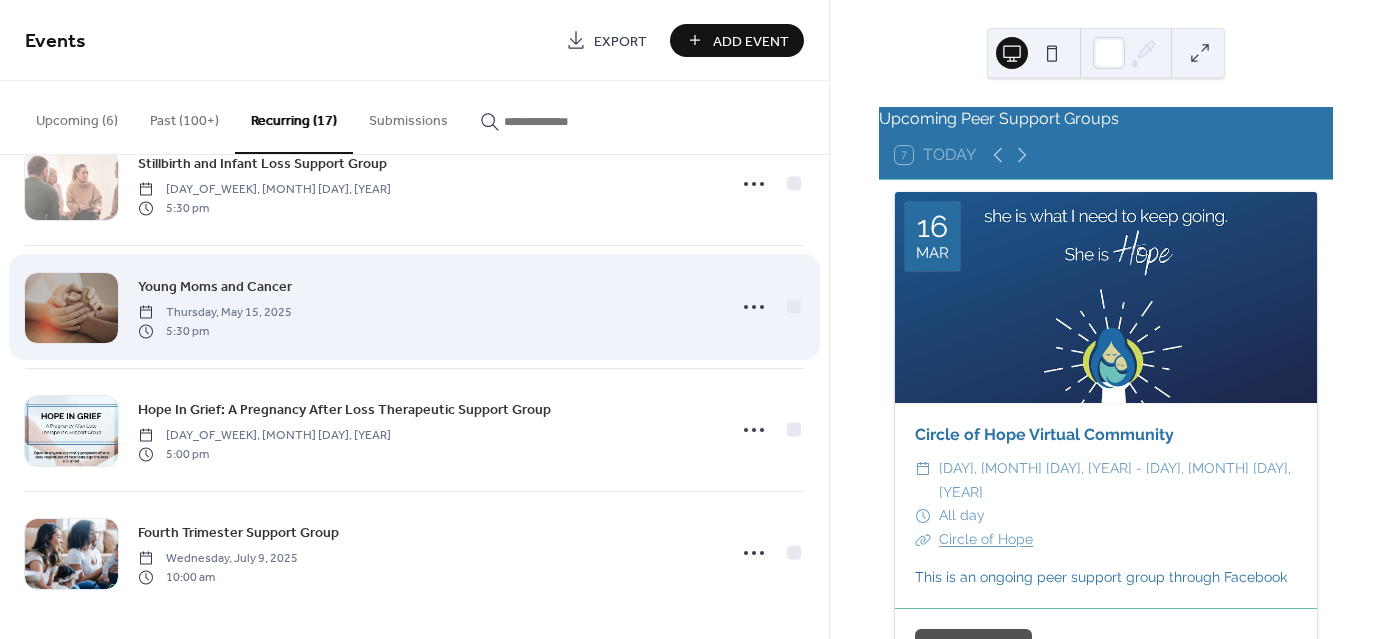 click on "Young Moms and Cancer" at bounding box center [215, 287] 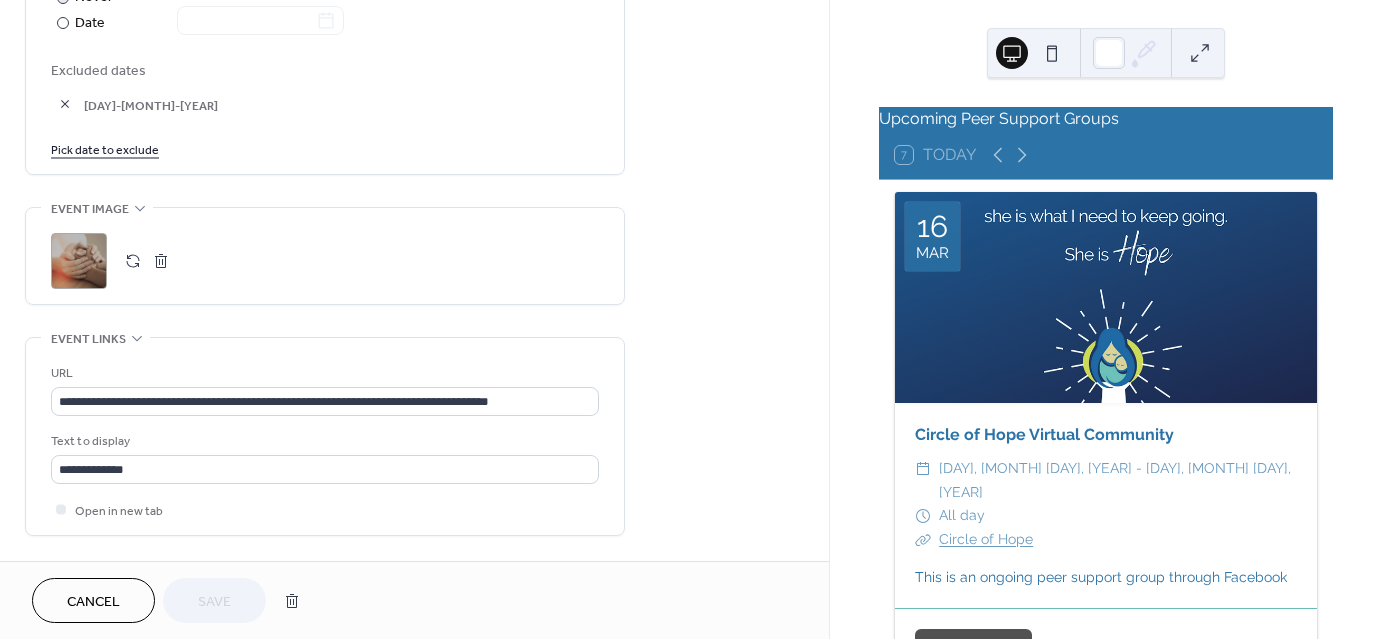 scroll, scrollTop: 1200, scrollLeft: 0, axis: vertical 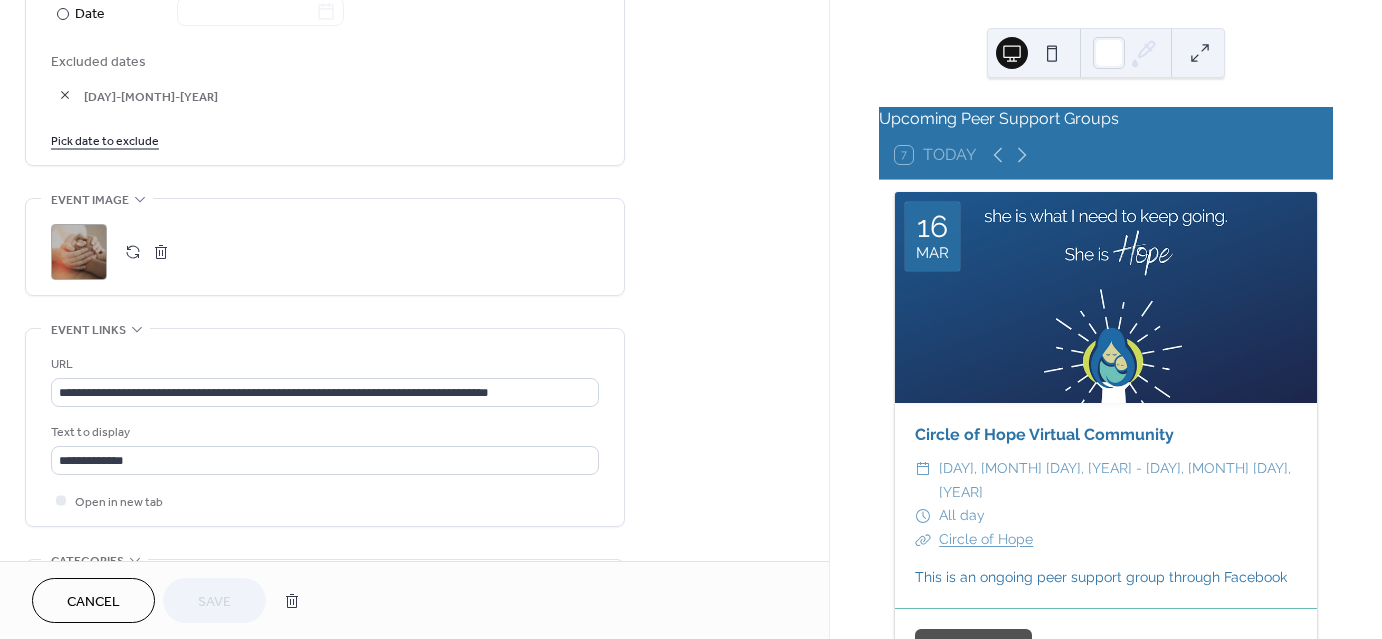 click at bounding box center (65, 95) 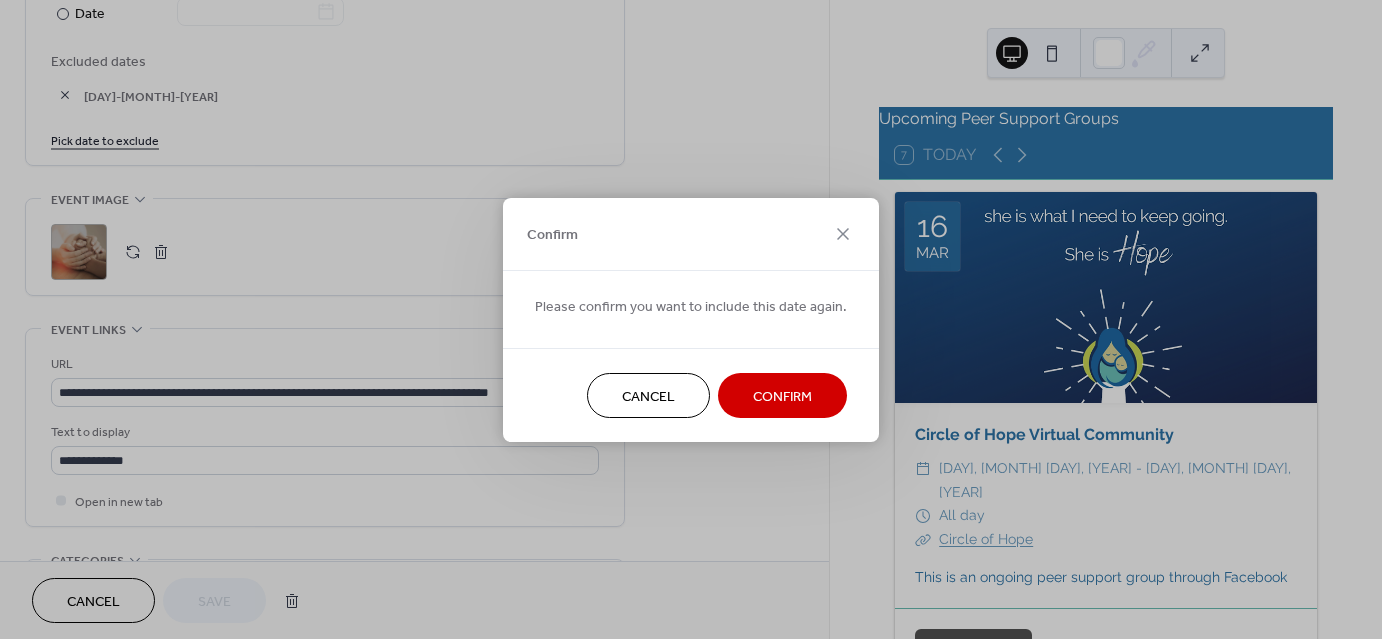 click on "Confirm" at bounding box center (782, 396) 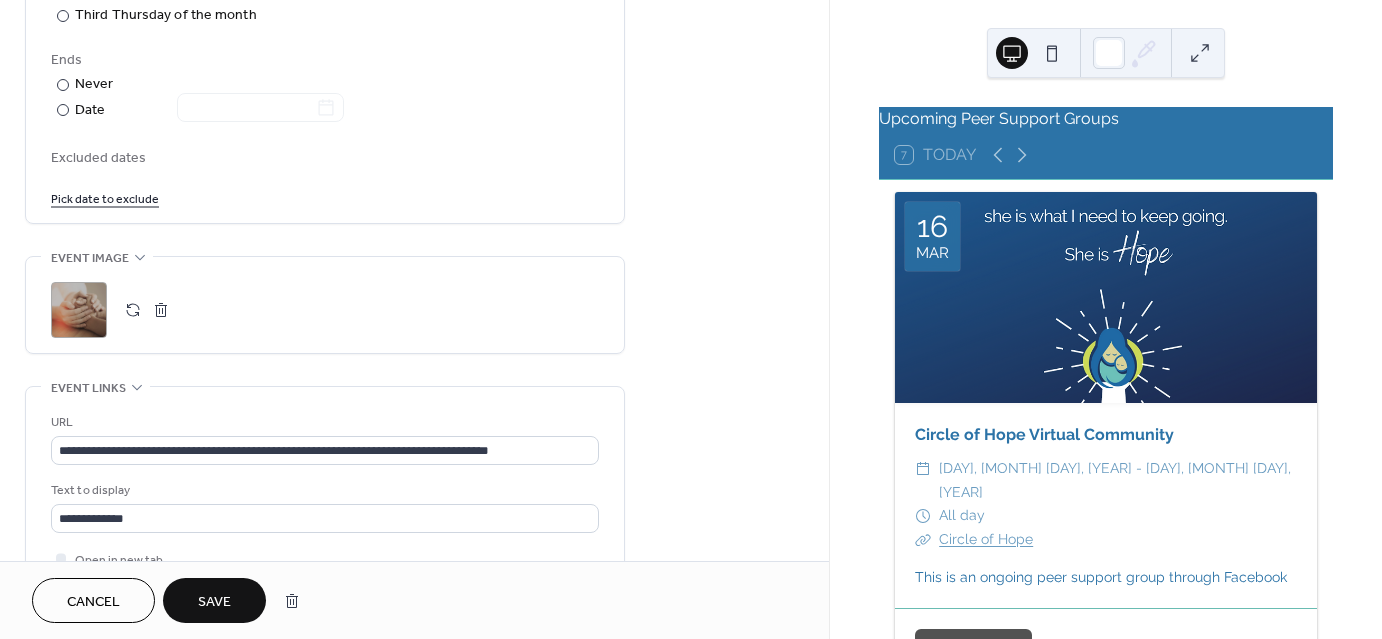 scroll, scrollTop: 1100, scrollLeft: 0, axis: vertical 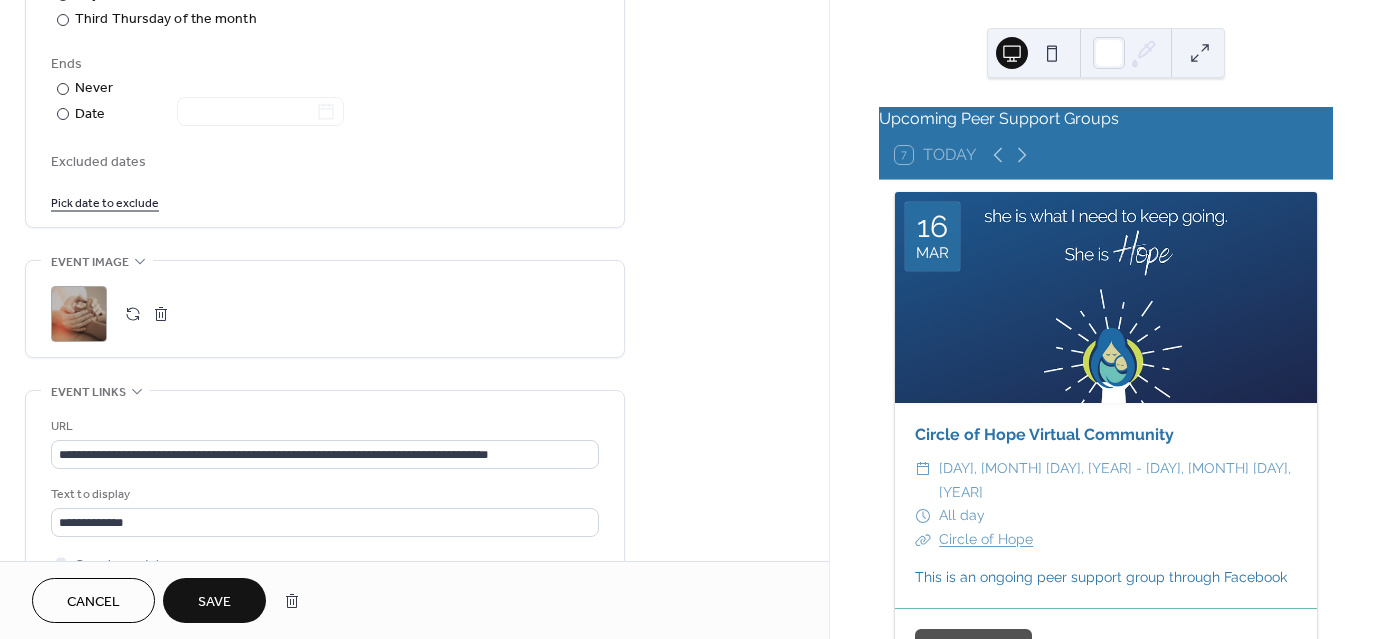 click on "Pick date to exclude" at bounding box center (105, 201) 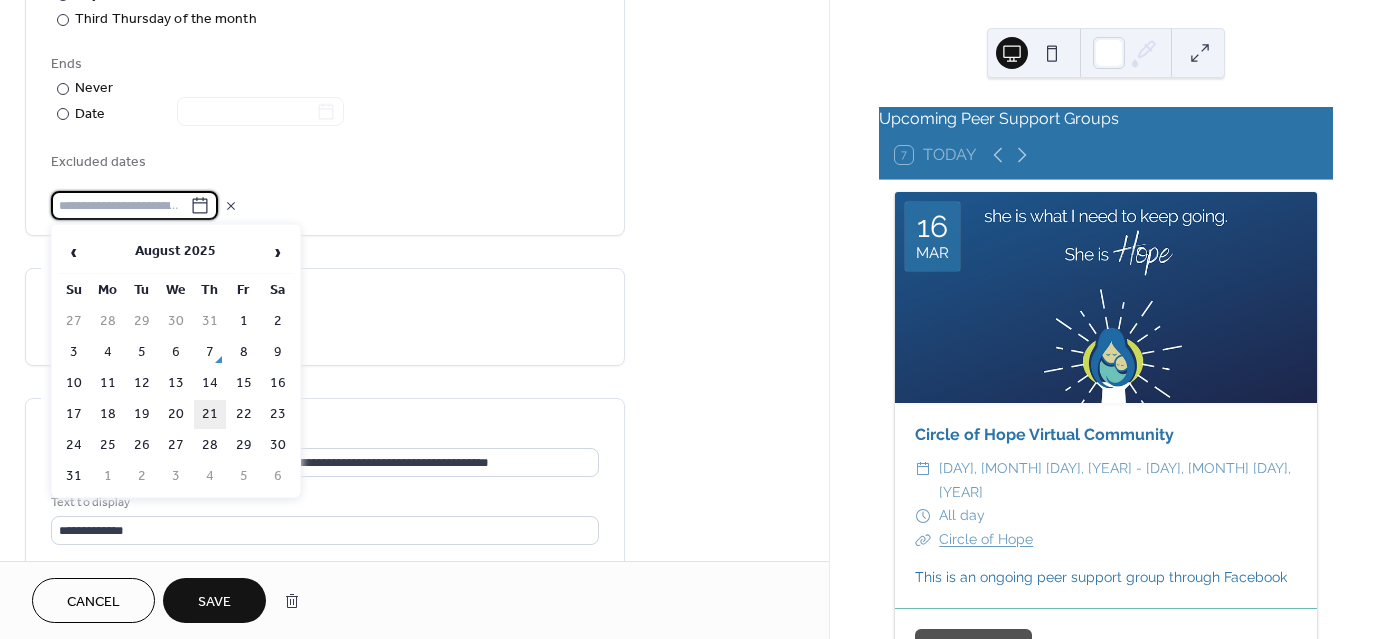 click on "21" at bounding box center [210, 414] 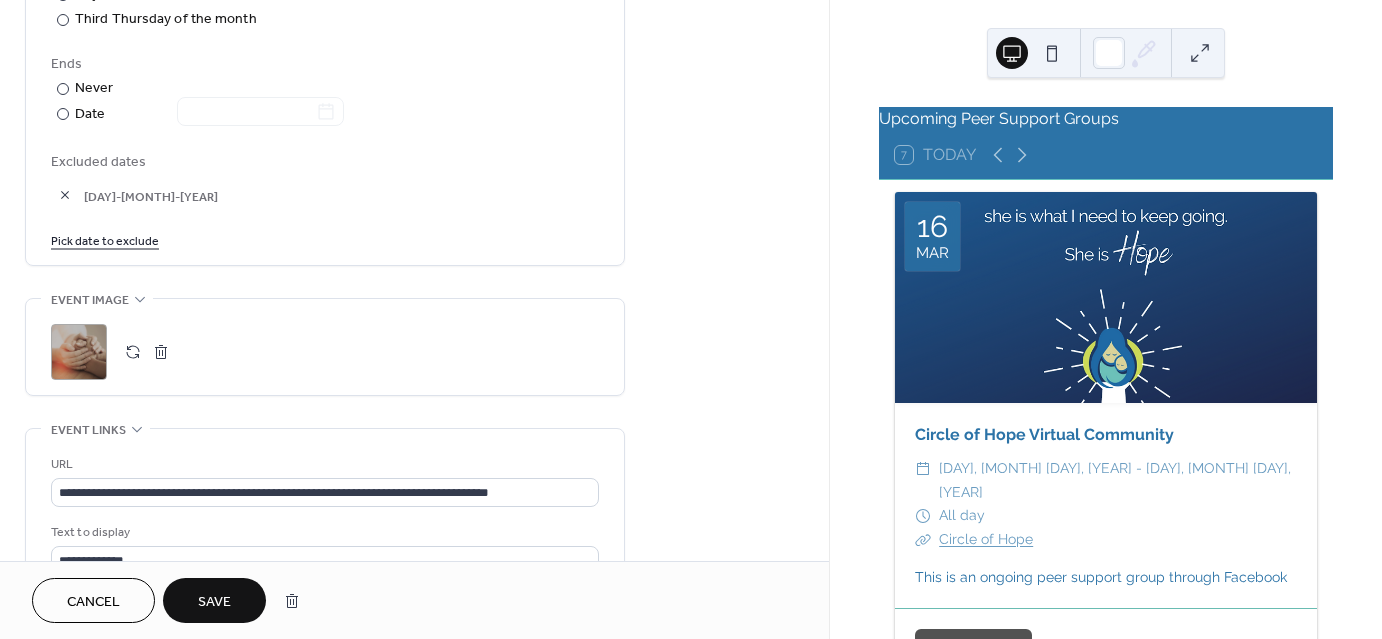 click on "Excluded dates [DAY]-[MONTH]-[YEAR] Pick date to exclude" at bounding box center [325, 200] 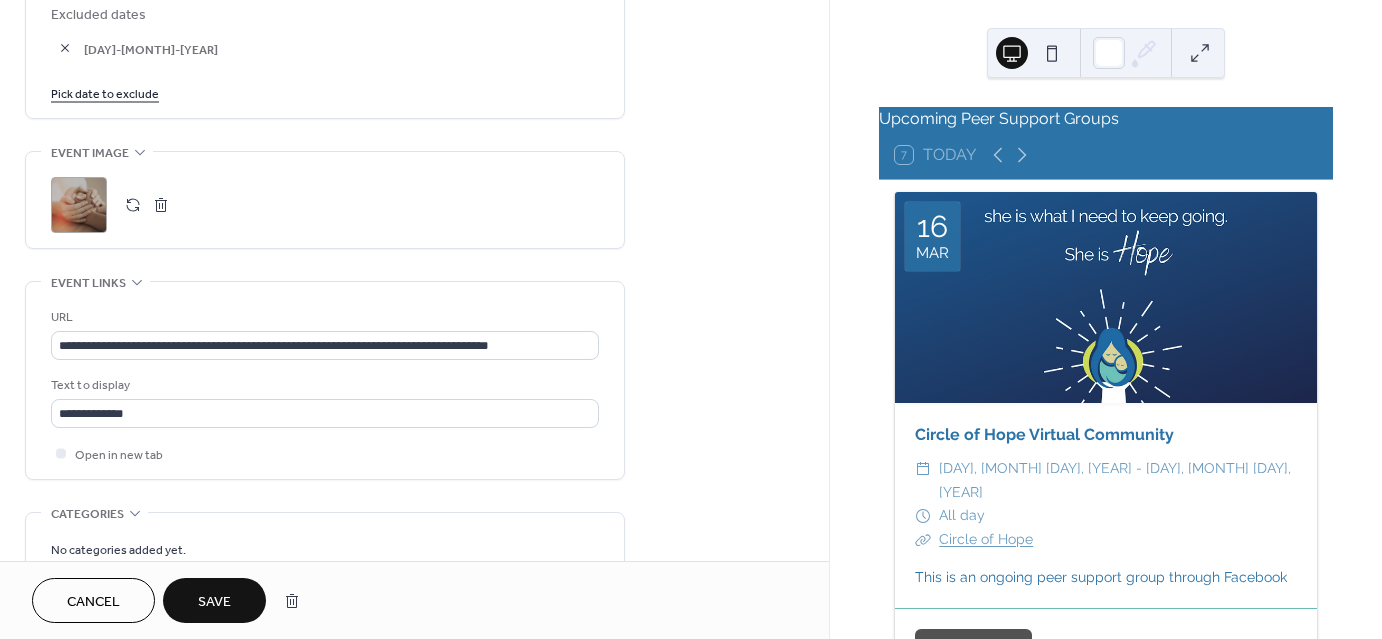 scroll, scrollTop: 1481, scrollLeft: 0, axis: vertical 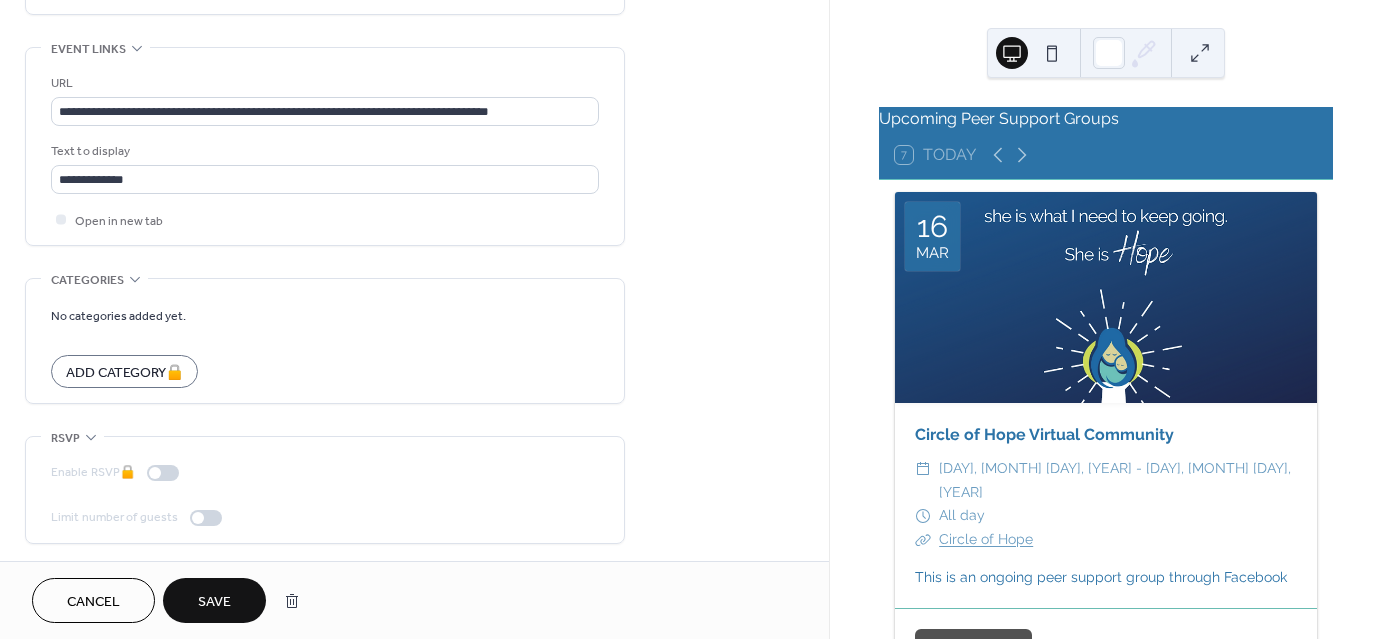 click on "Save" at bounding box center (214, 602) 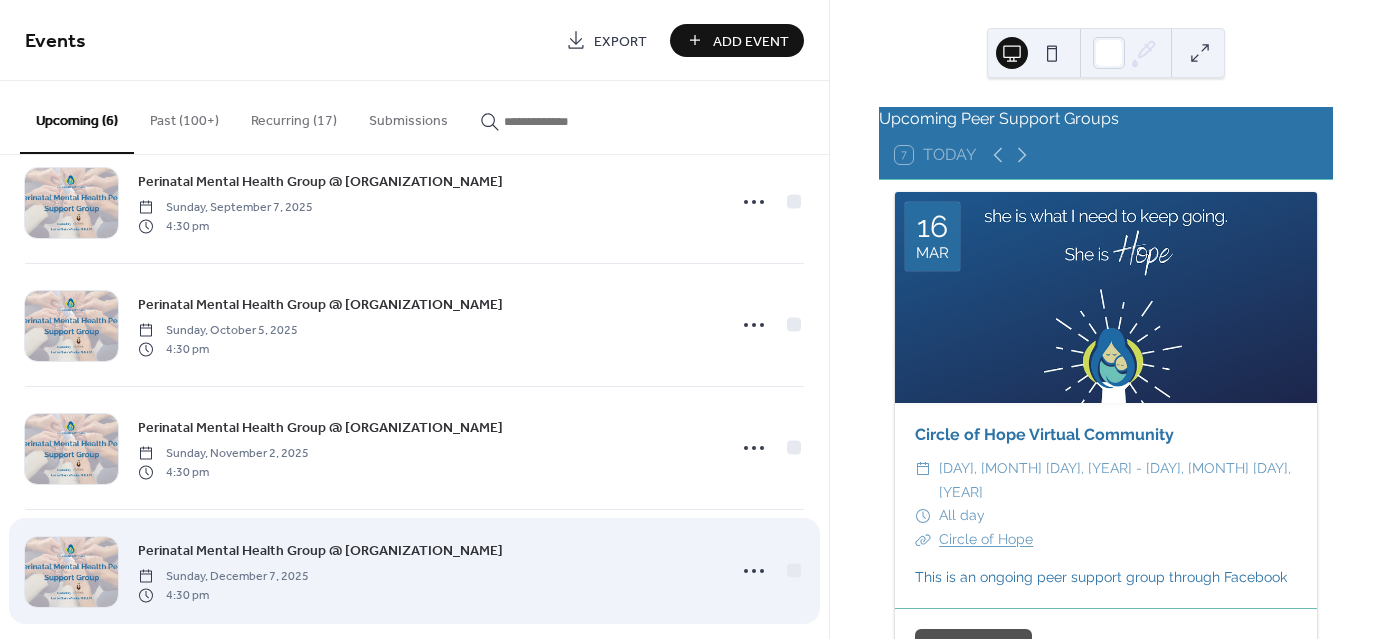 scroll, scrollTop: 311, scrollLeft: 0, axis: vertical 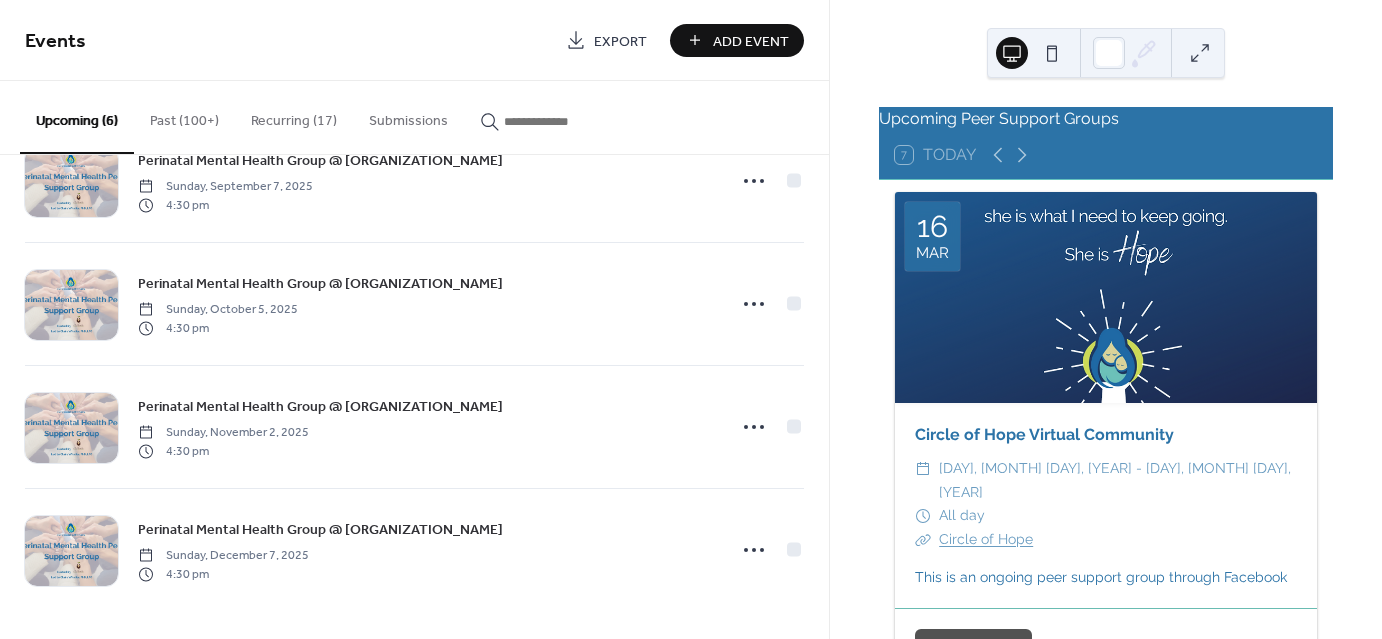 click on "Recurring (17)" at bounding box center (294, 116) 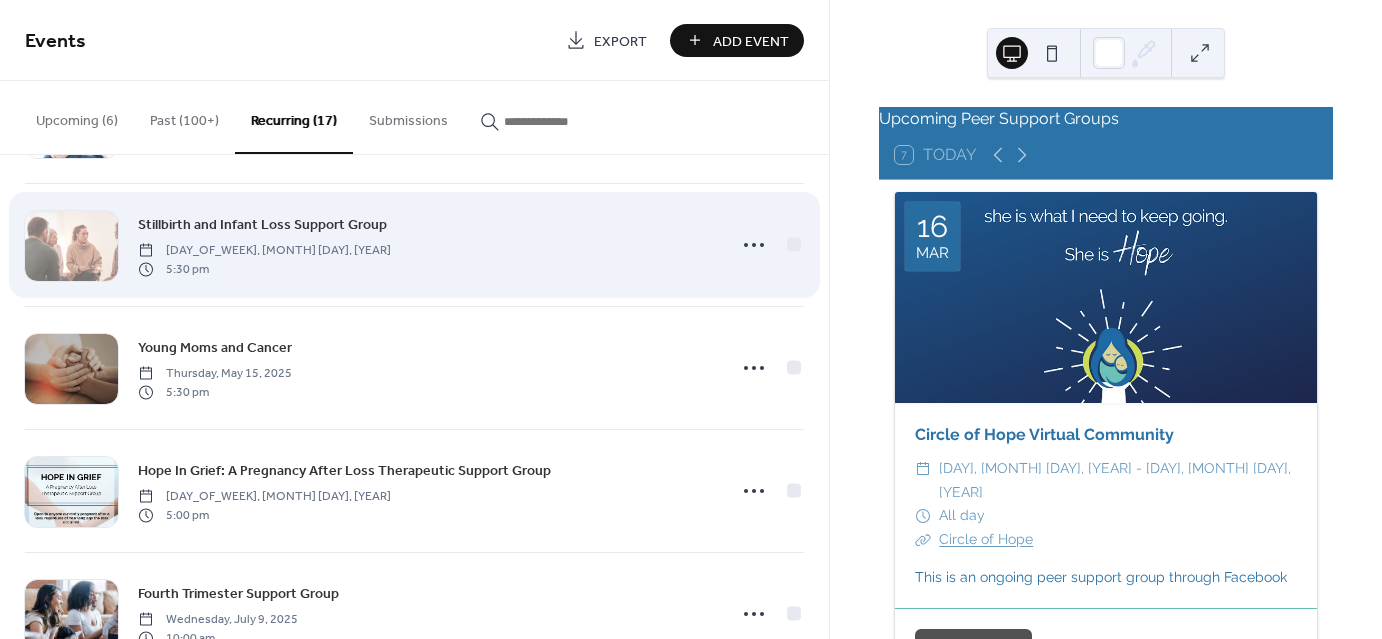 scroll, scrollTop: 1661, scrollLeft: 0, axis: vertical 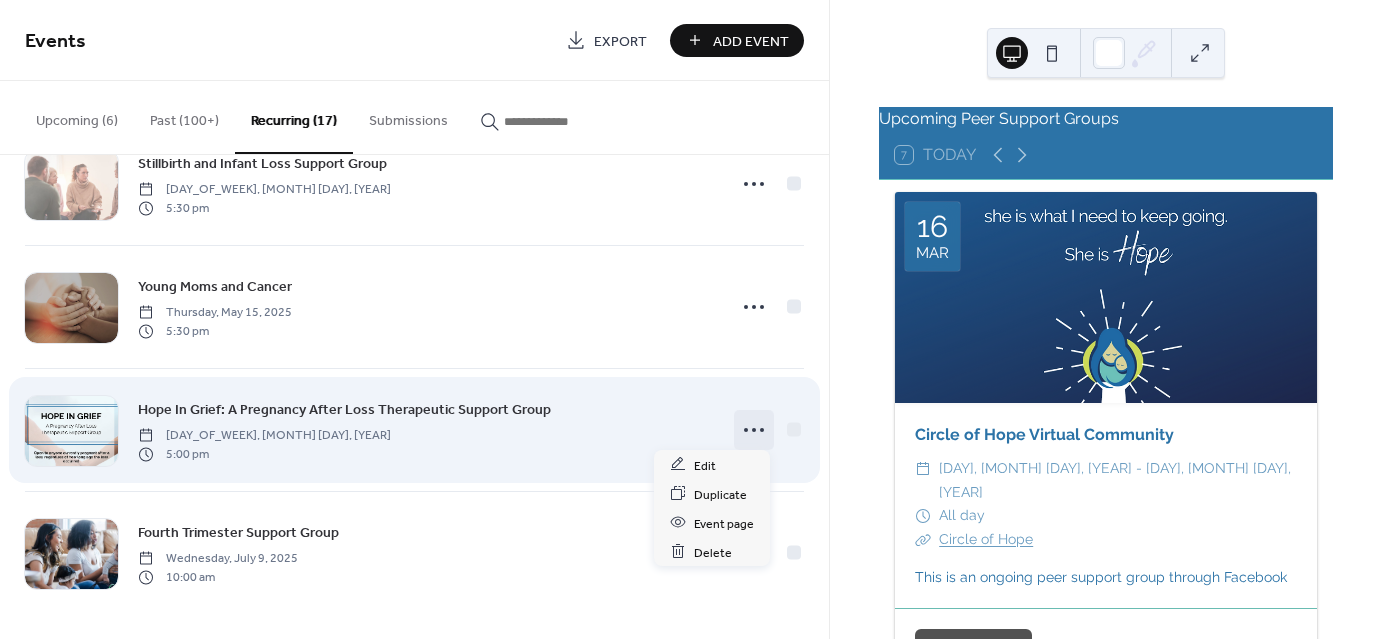 click 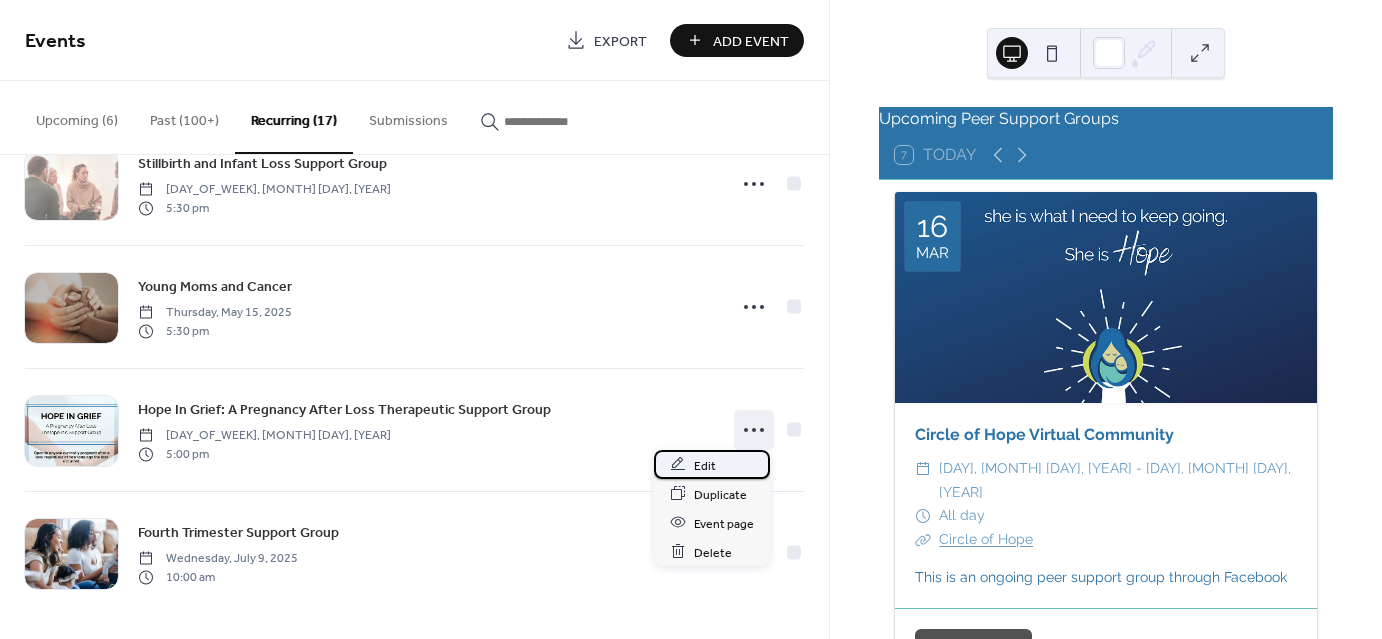 click on "Edit" at bounding box center (712, 464) 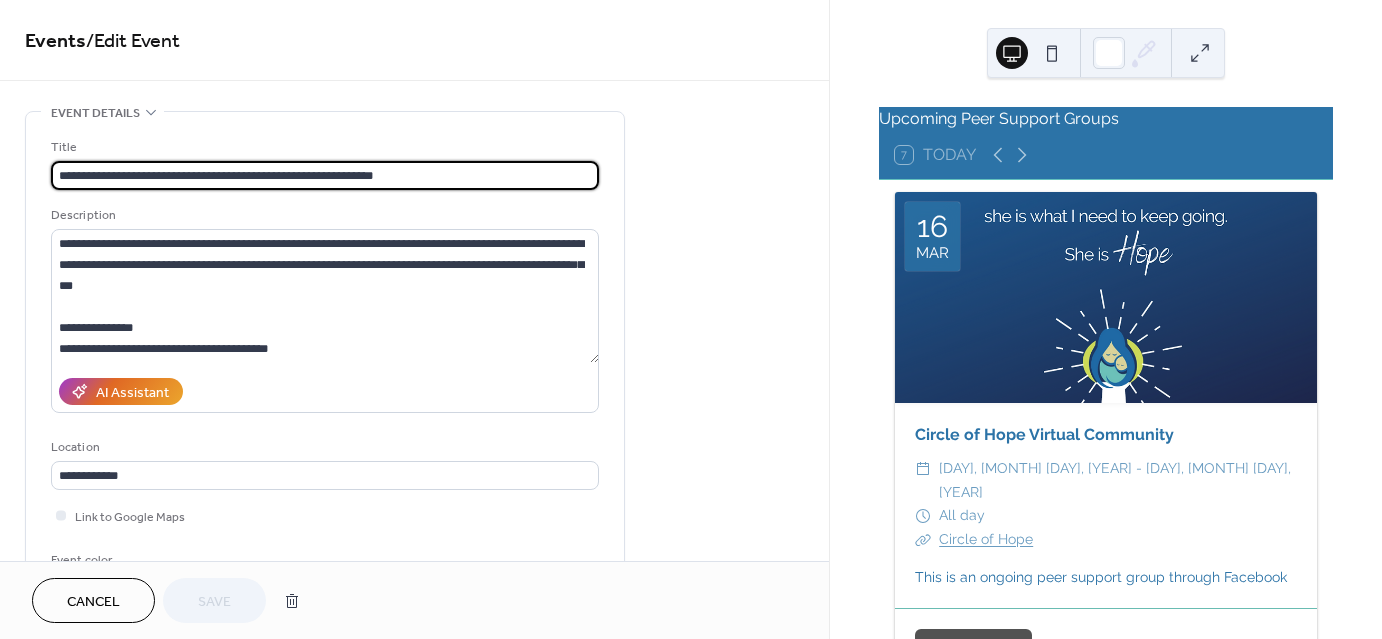 type on "**********" 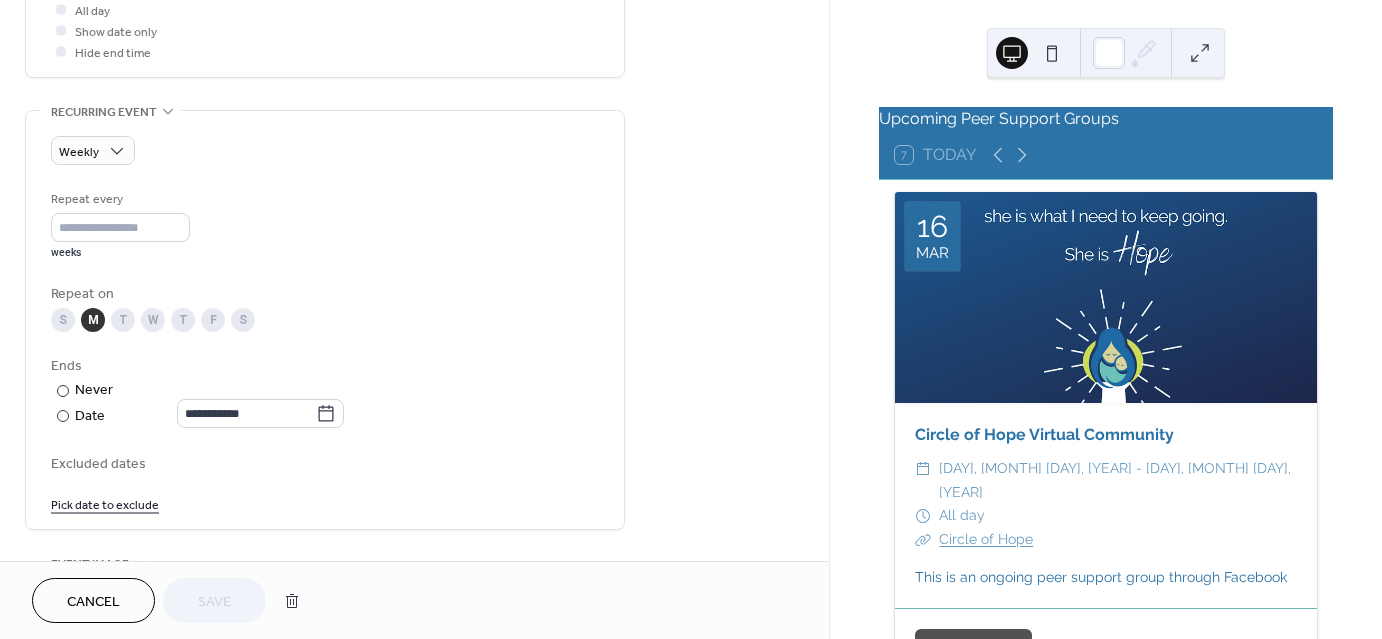 scroll, scrollTop: 800, scrollLeft: 0, axis: vertical 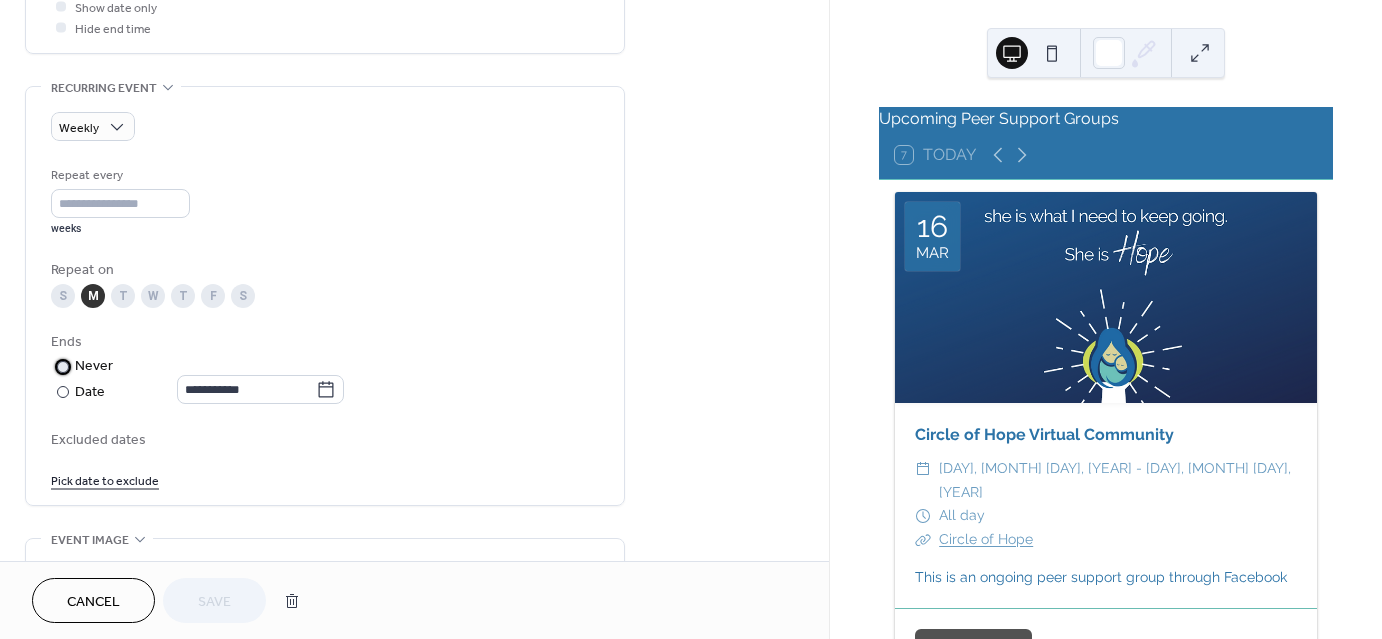 click at bounding box center (63, 367) 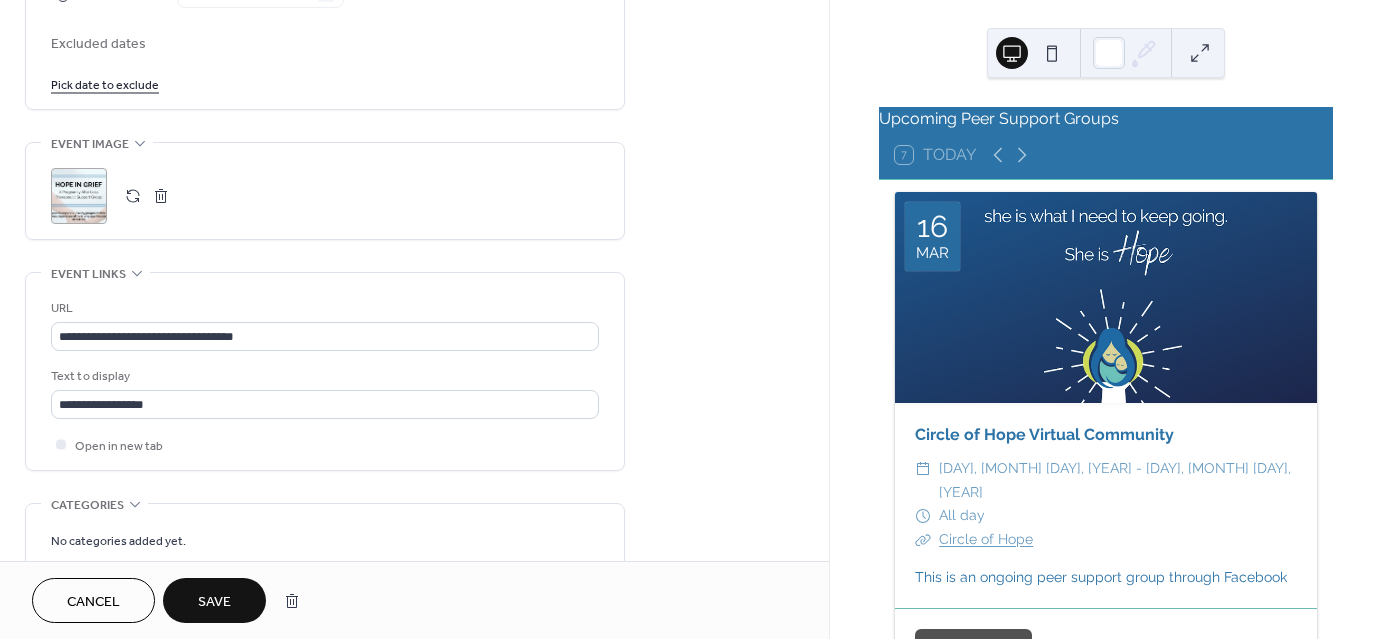 scroll, scrollTop: 1200, scrollLeft: 0, axis: vertical 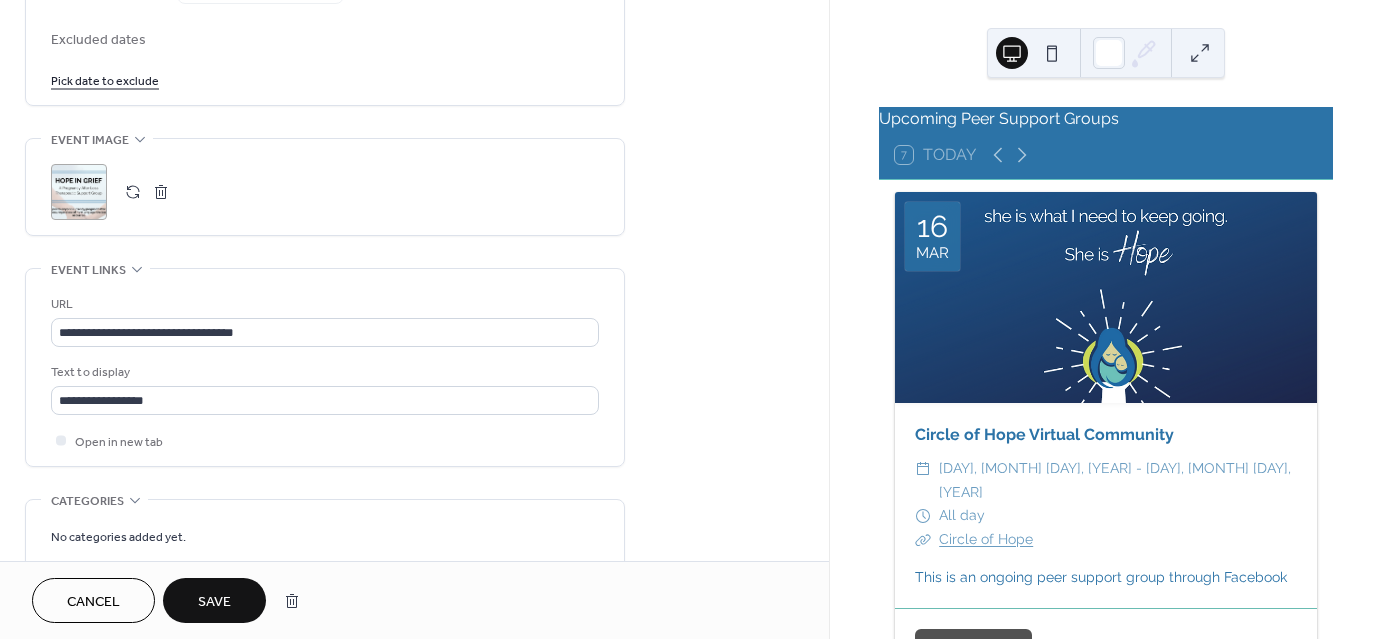 click on "Save" at bounding box center [214, 602] 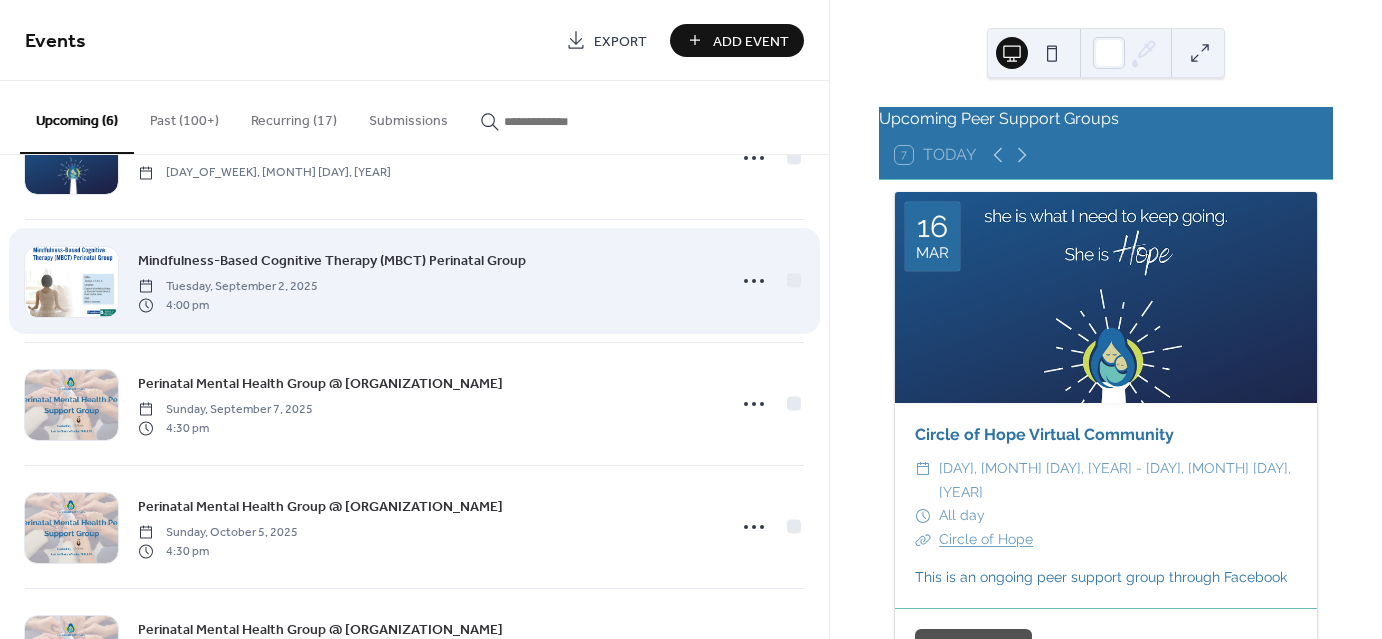 scroll, scrollTop: 100, scrollLeft: 0, axis: vertical 